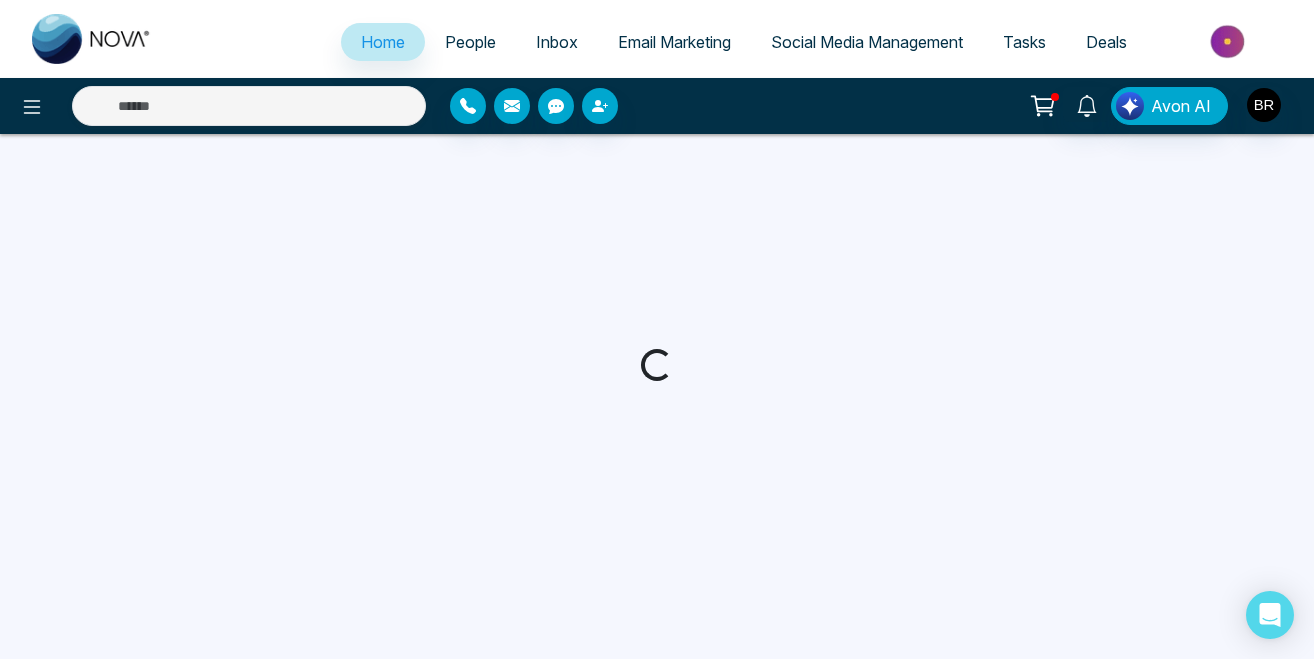 select on "*" 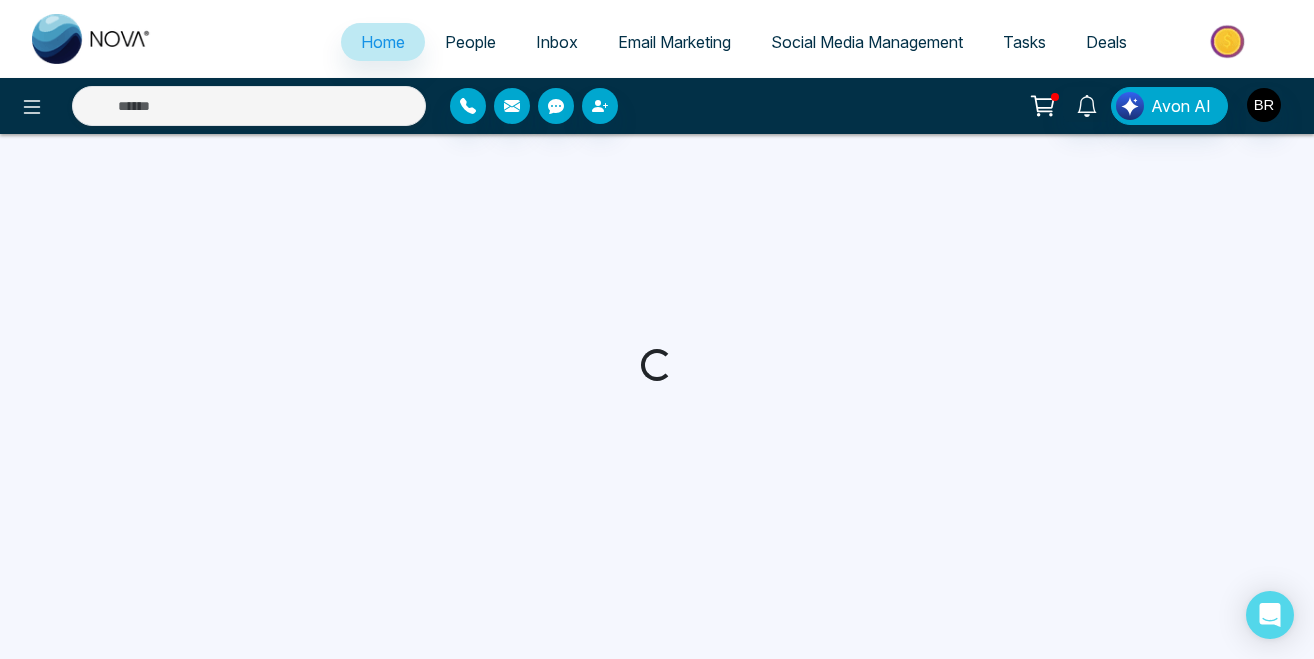 select on "*" 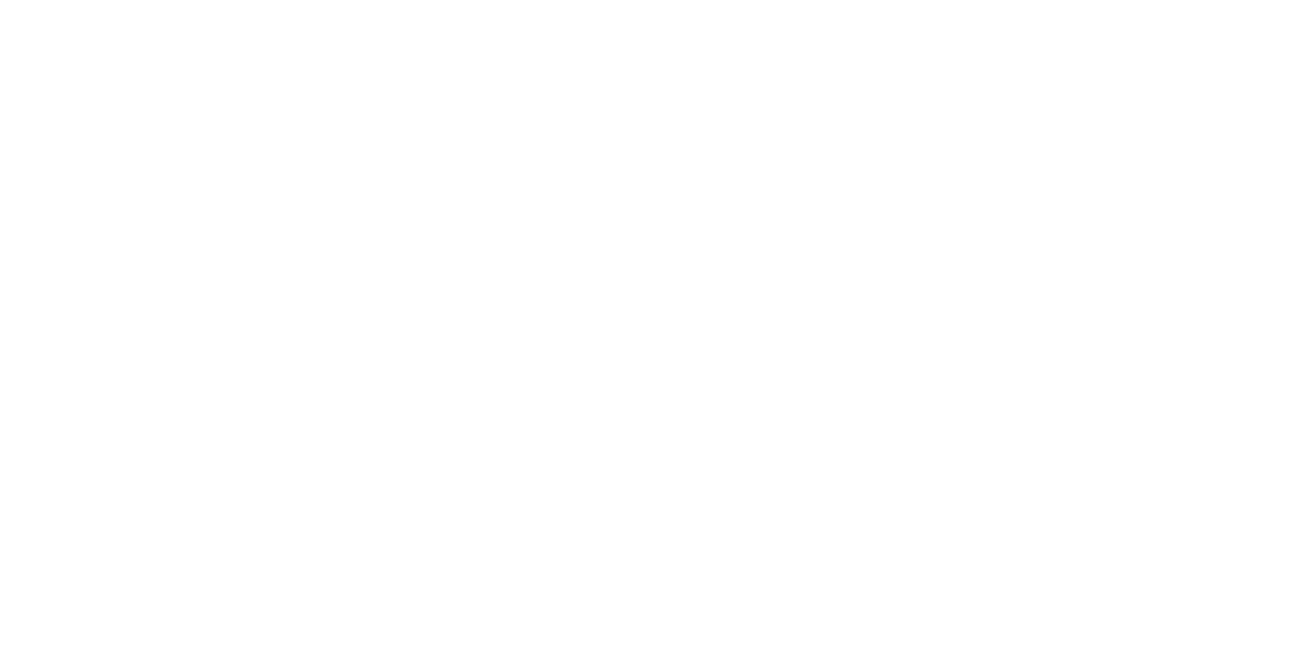 scroll, scrollTop: 0, scrollLeft: 0, axis: both 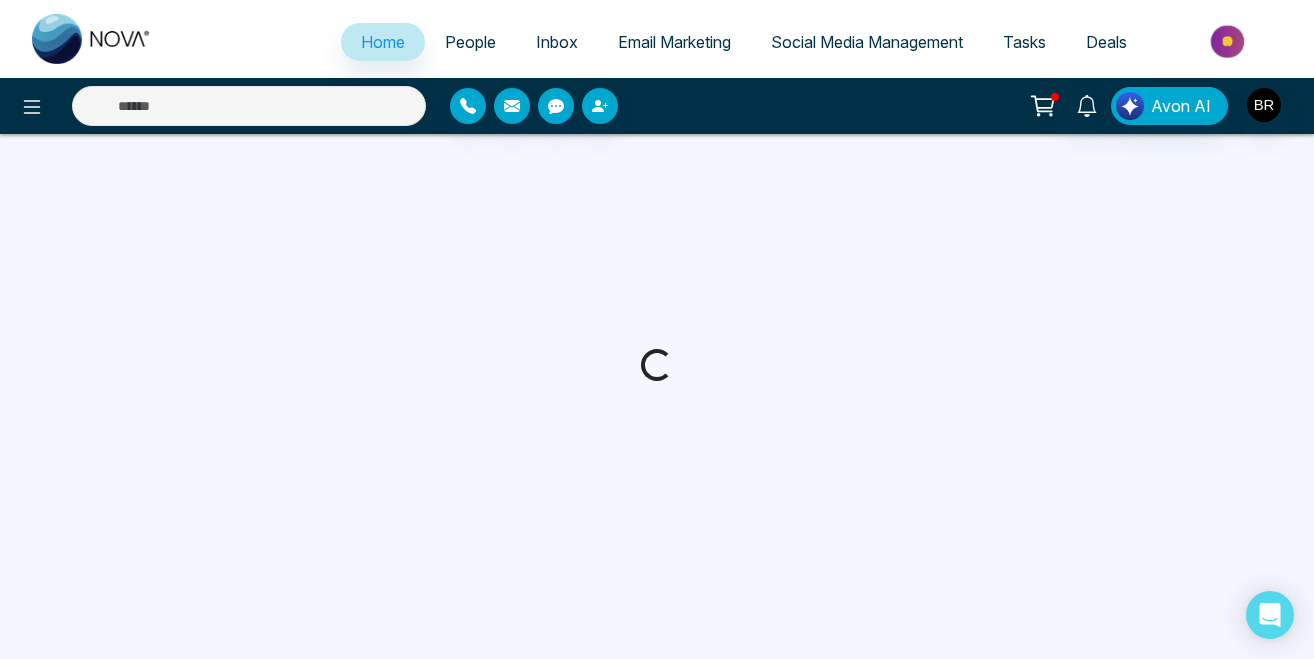 select on "*" 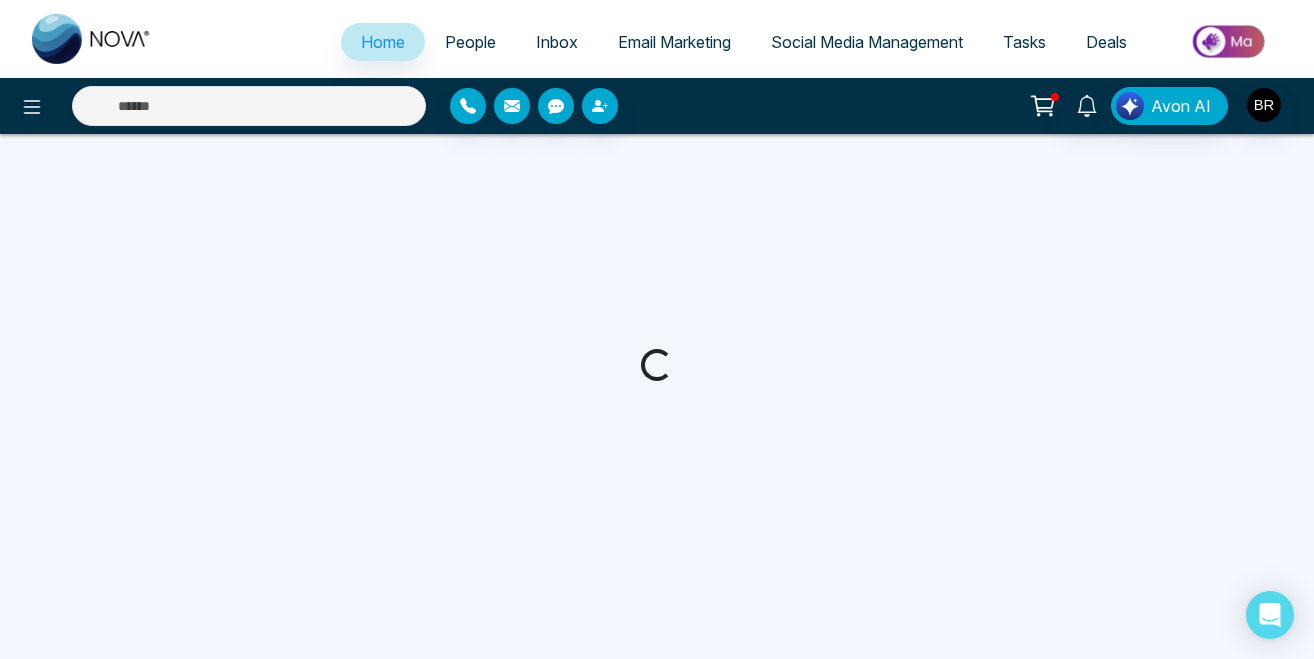 select on "*" 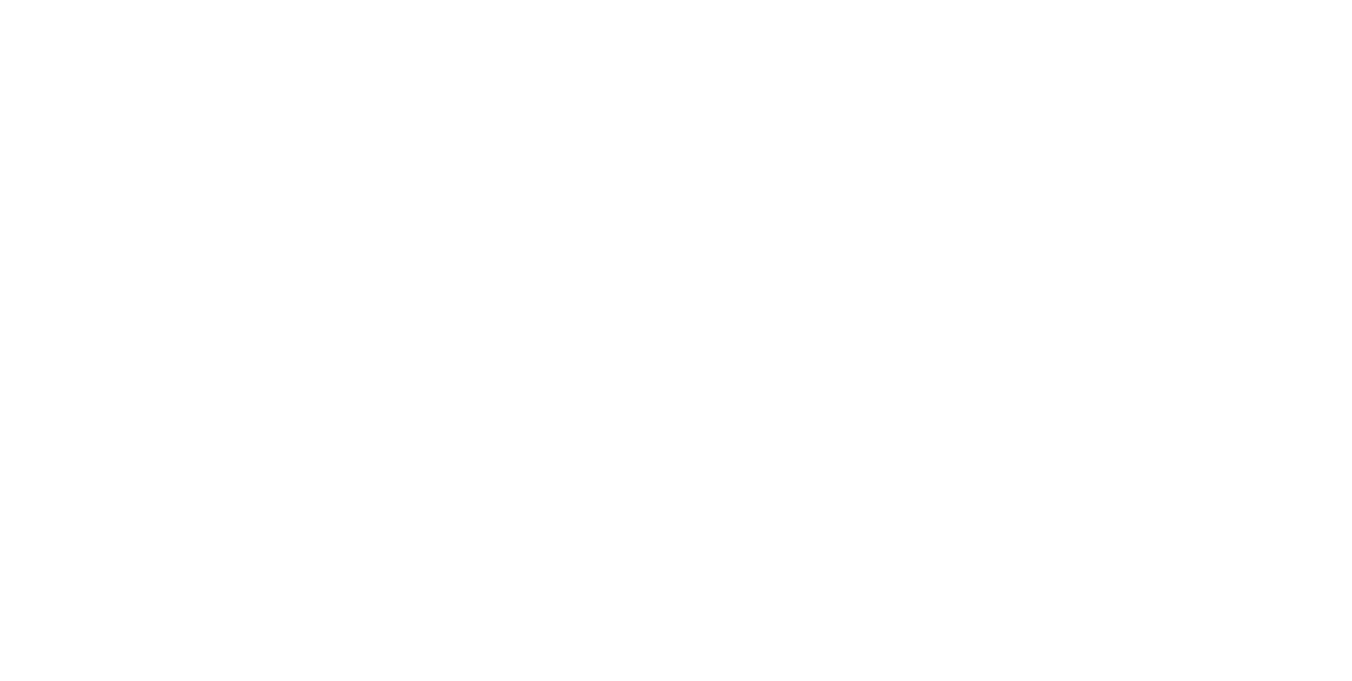 scroll, scrollTop: 0, scrollLeft: 0, axis: both 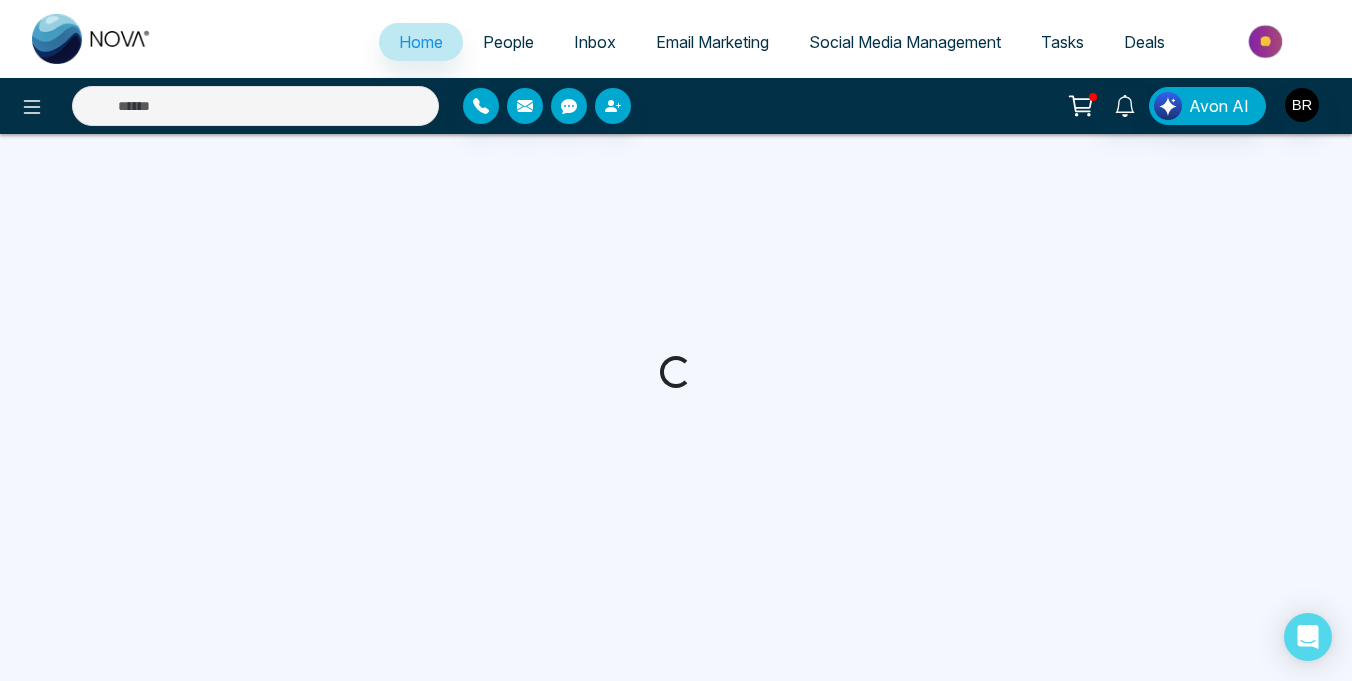 select on "*" 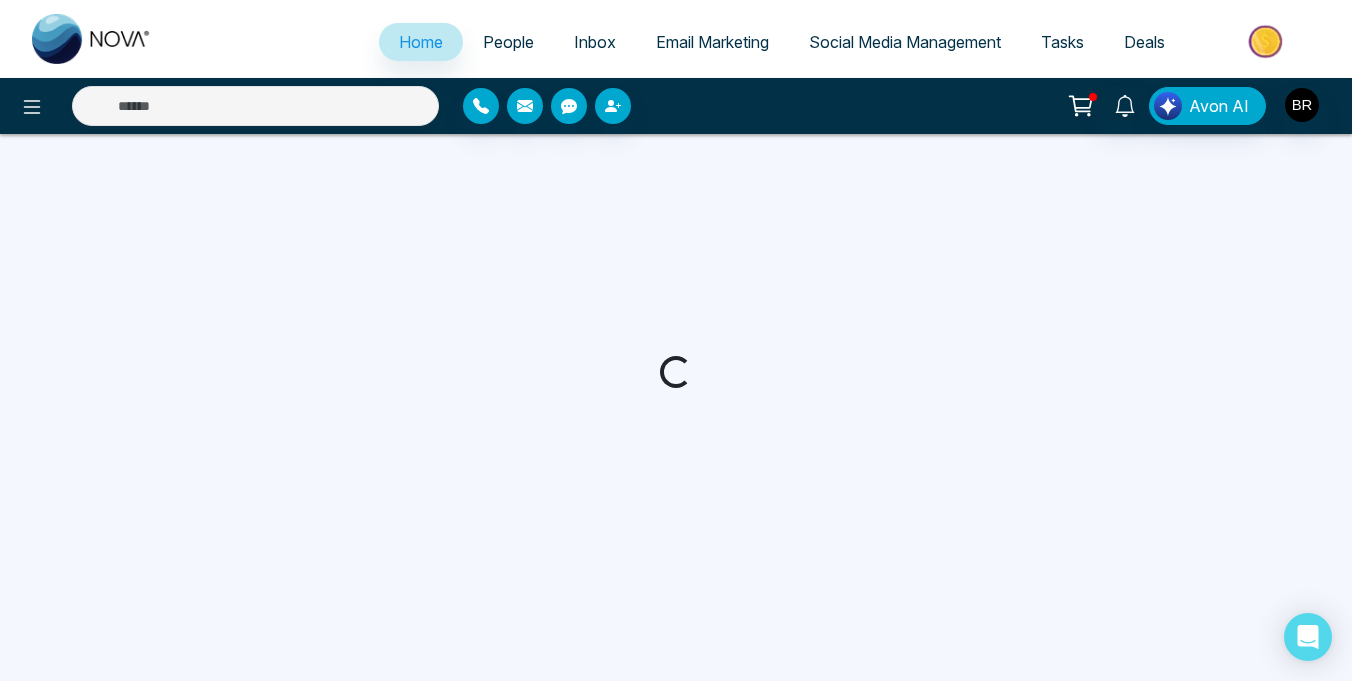 select on "*" 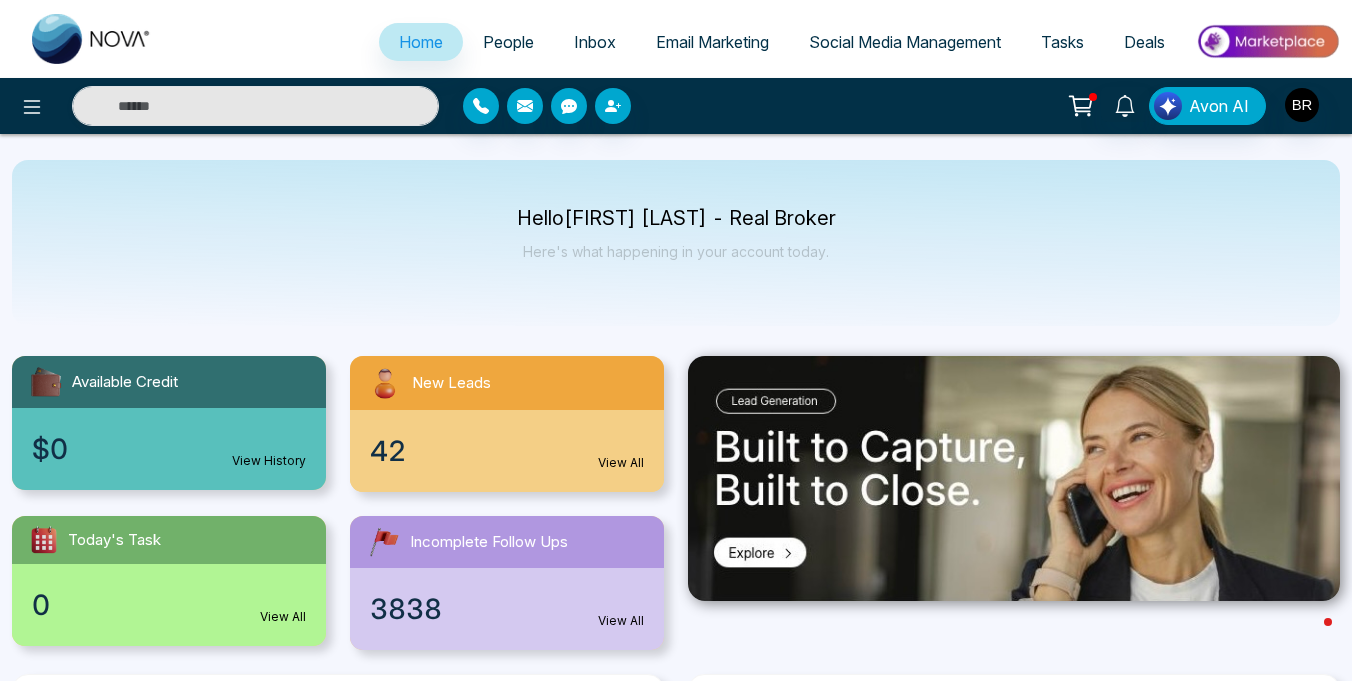 click on "Email Marketing" at bounding box center [712, 42] 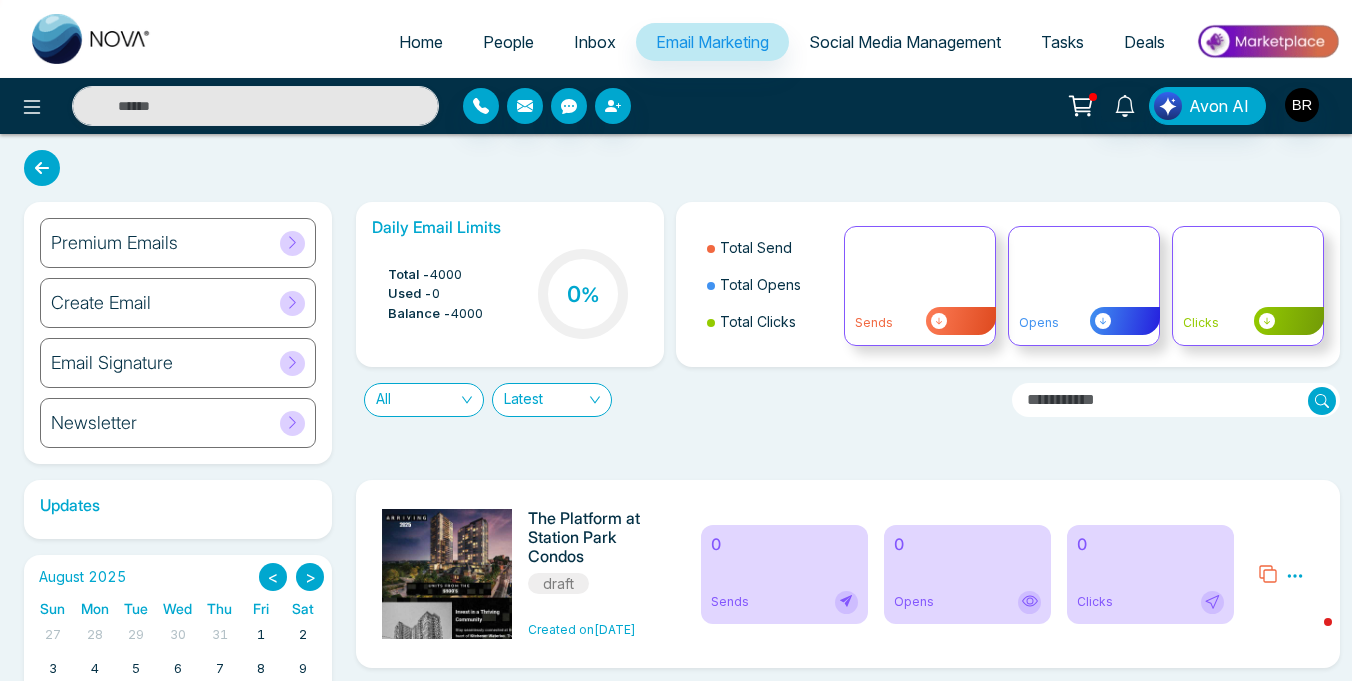 click on "Create Email" at bounding box center (101, 303) 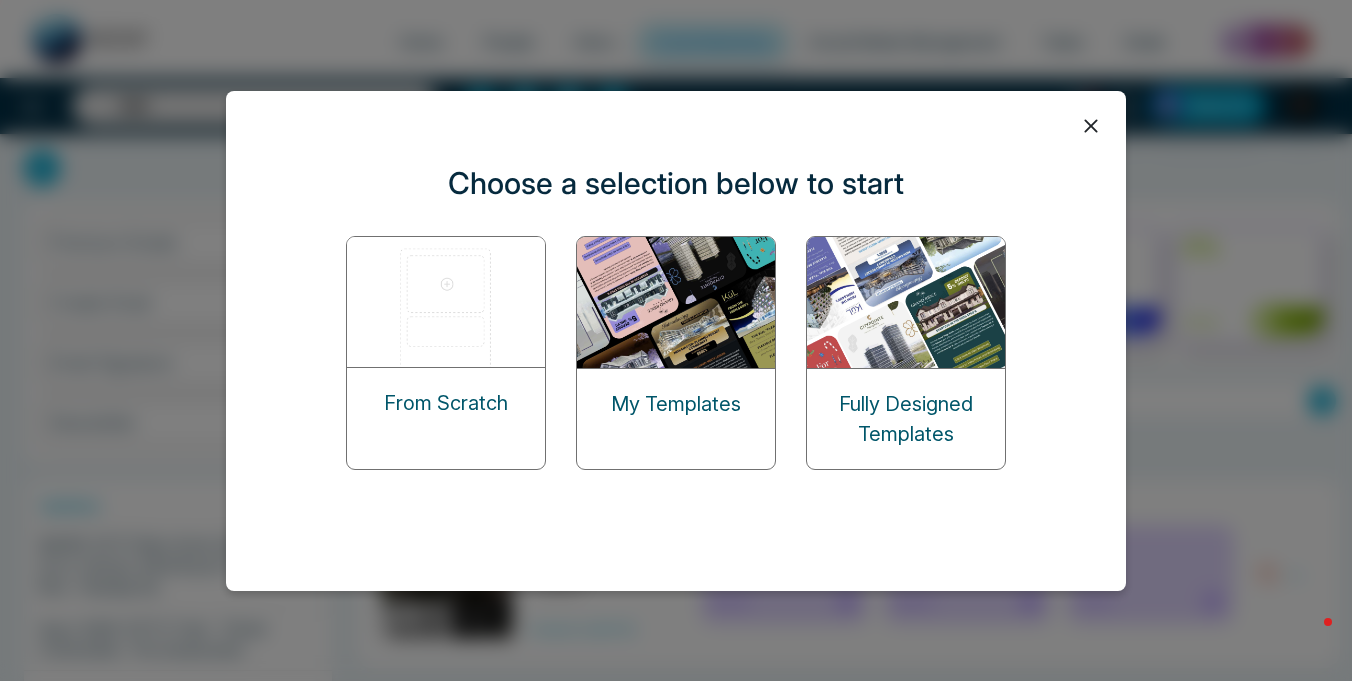 click on "Fully Designed Templates" at bounding box center (906, 419) 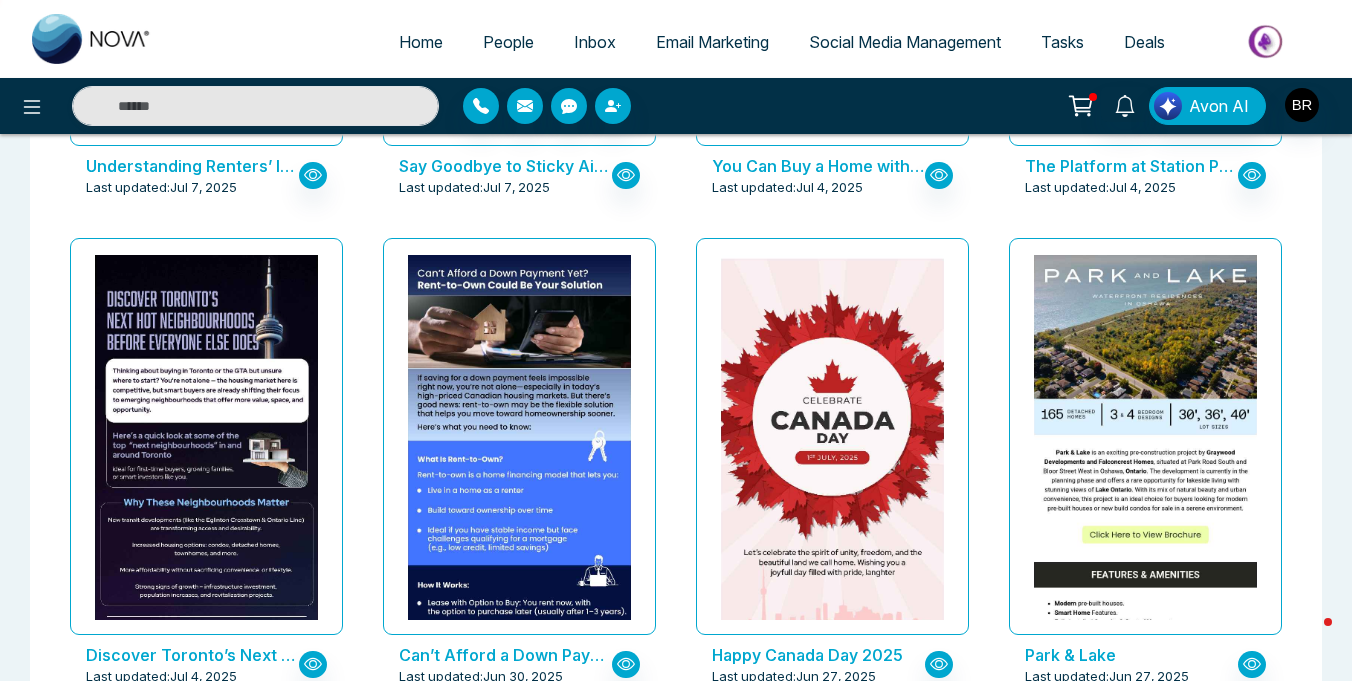 scroll, scrollTop: 2483, scrollLeft: 0, axis: vertical 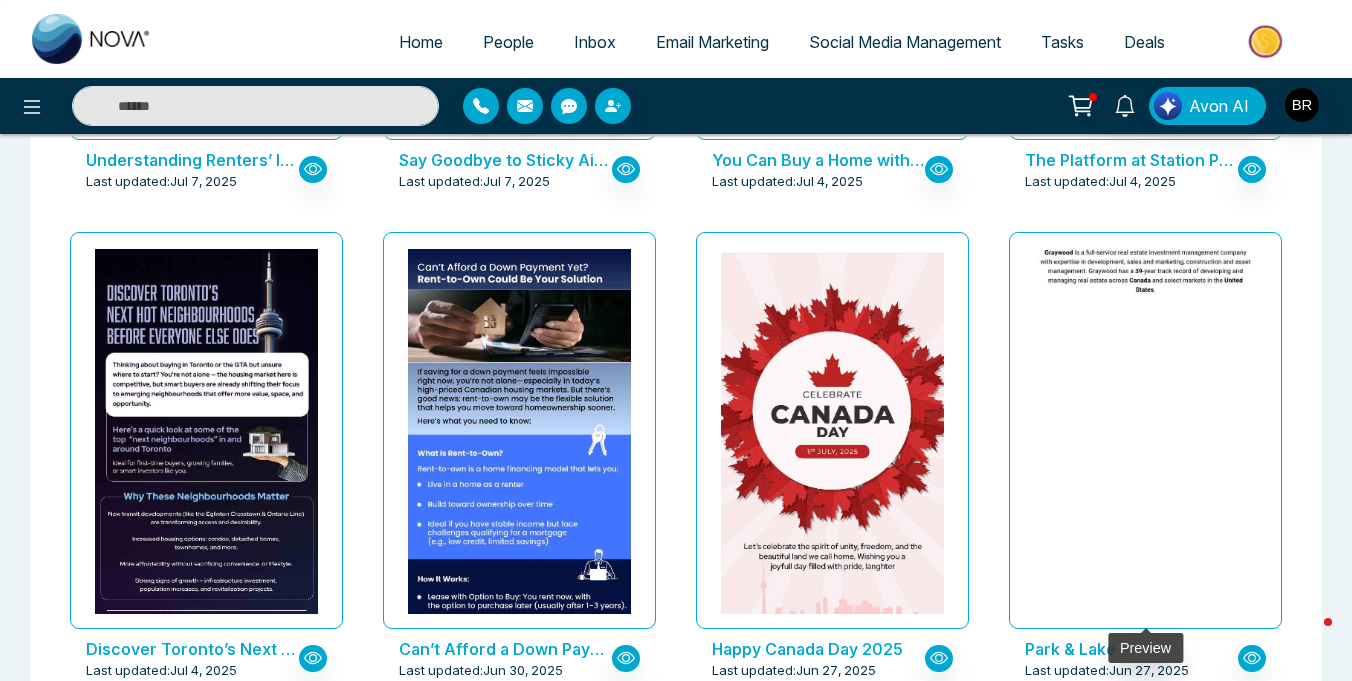 click at bounding box center (1146, -765) 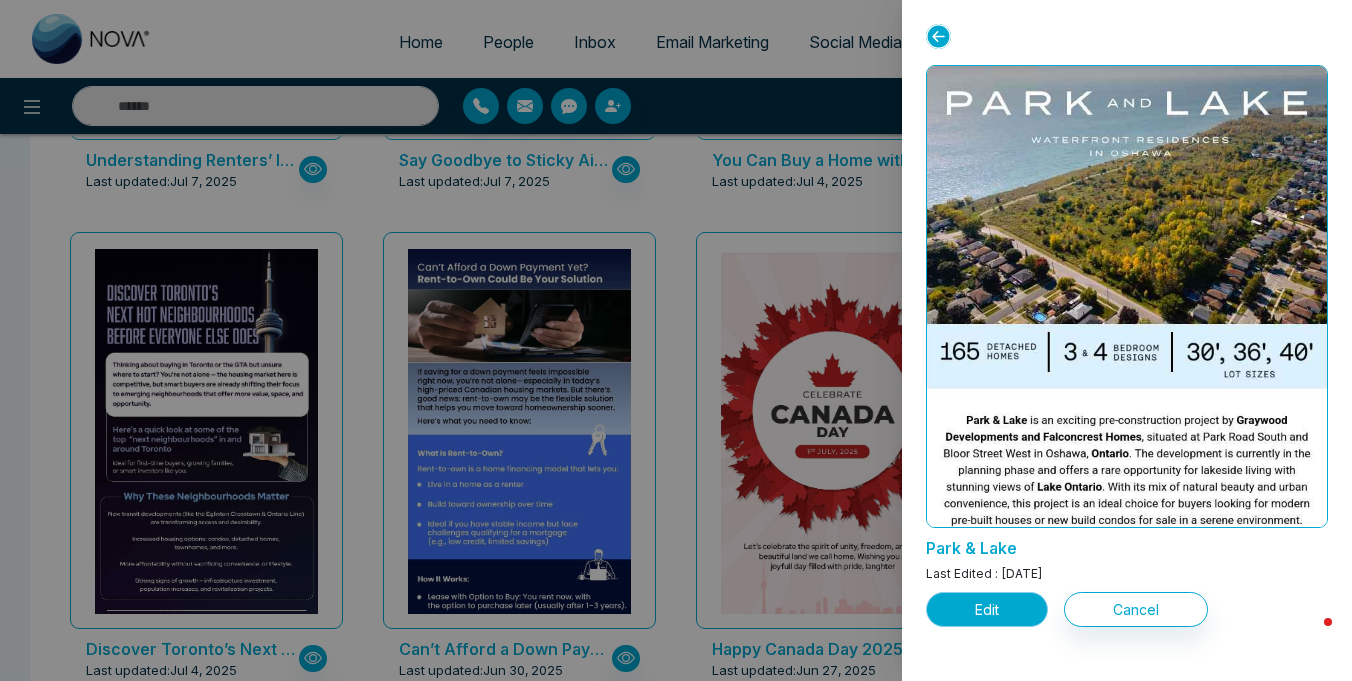 click on "Edit" at bounding box center [987, 609] 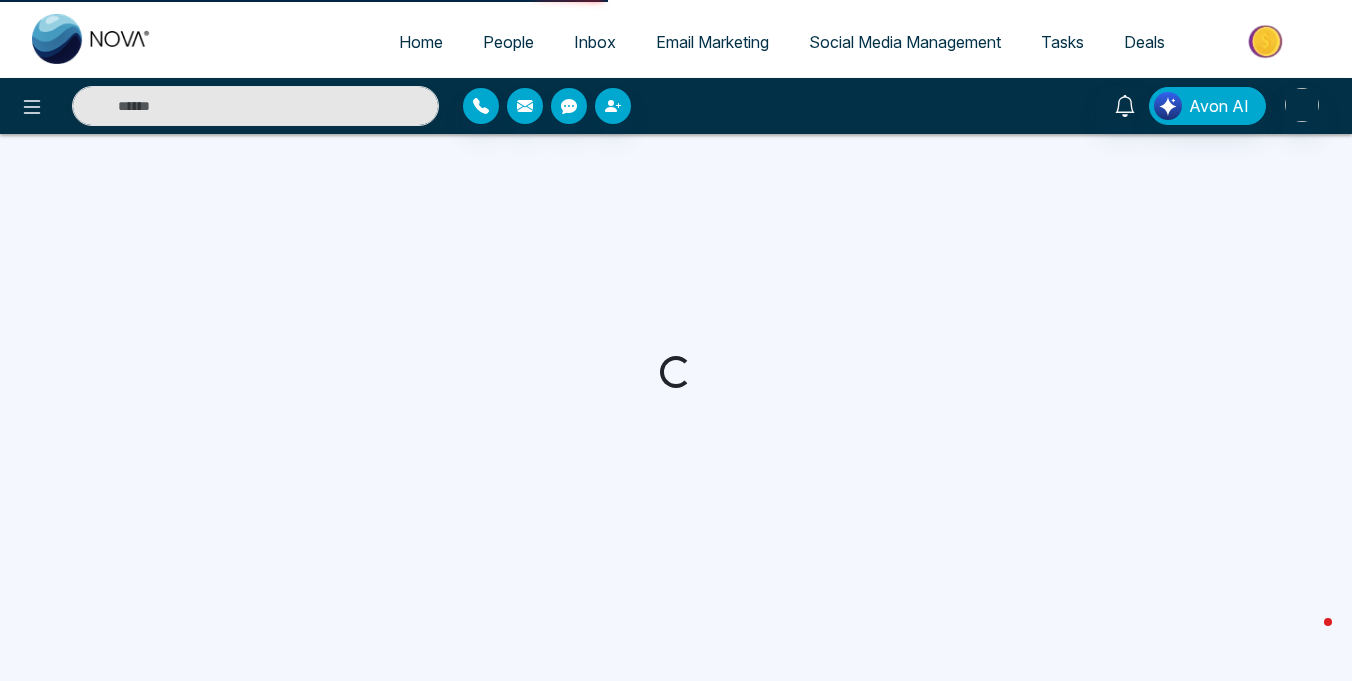 scroll, scrollTop: 0, scrollLeft: 0, axis: both 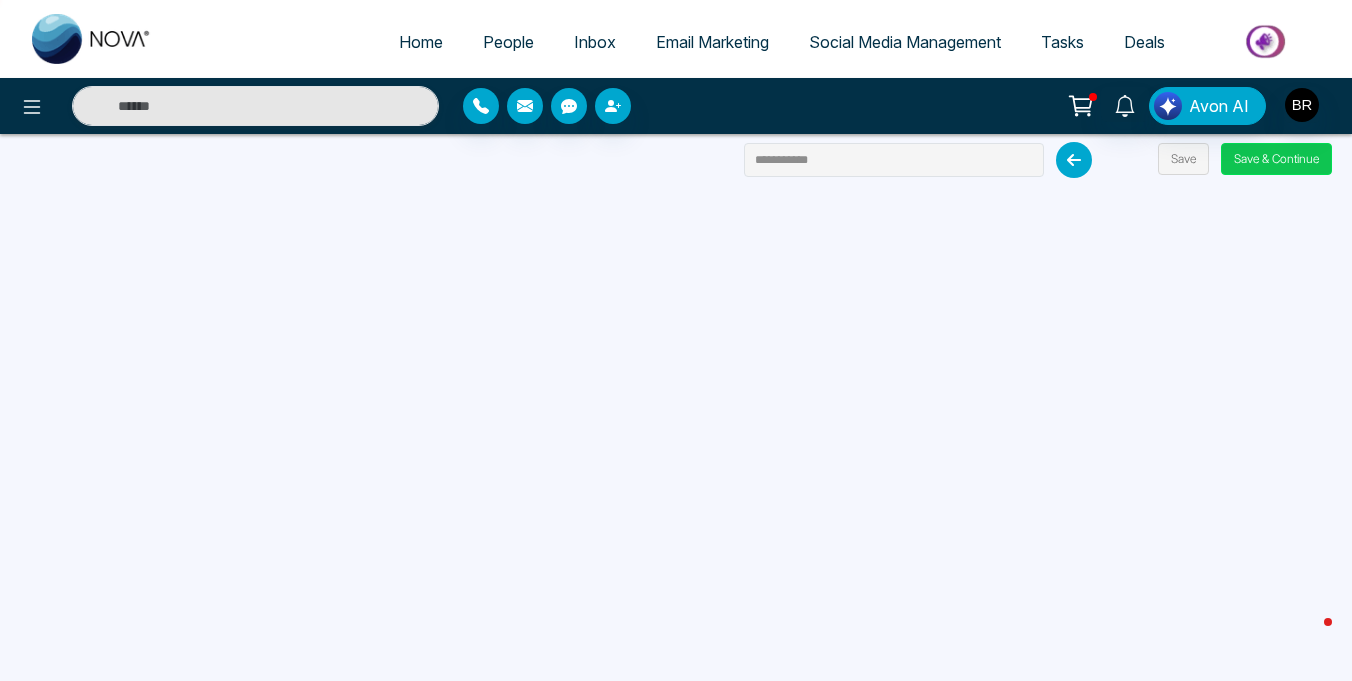 click on "Save & Continue" at bounding box center (1276, 159) 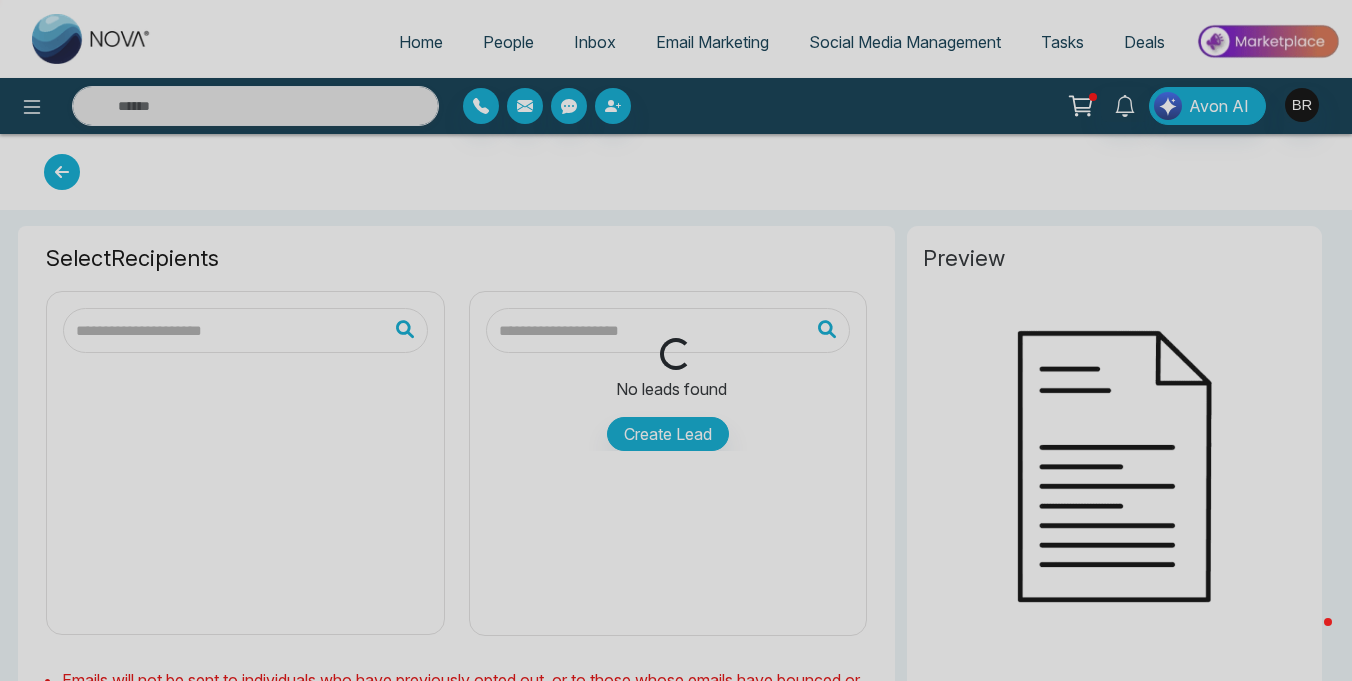 type on "**********" 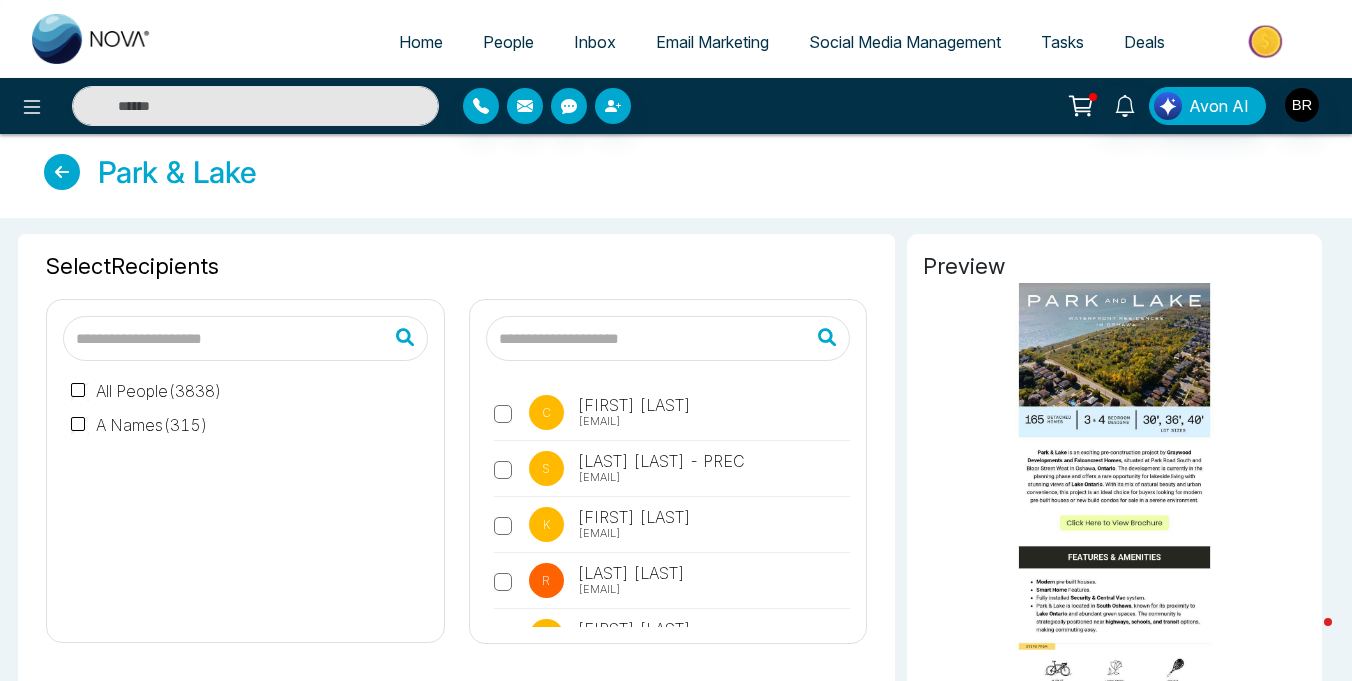 click at bounding box center [1114, 1206] 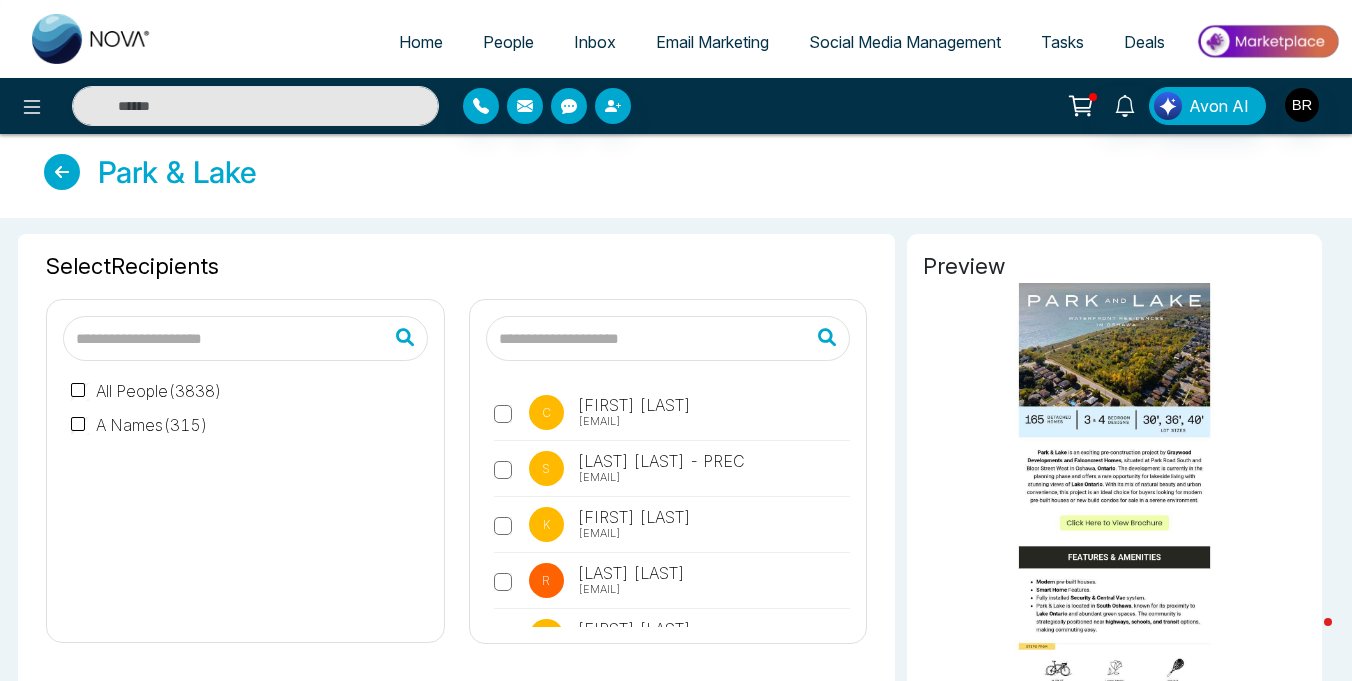 click at bounding box center [62, 172] 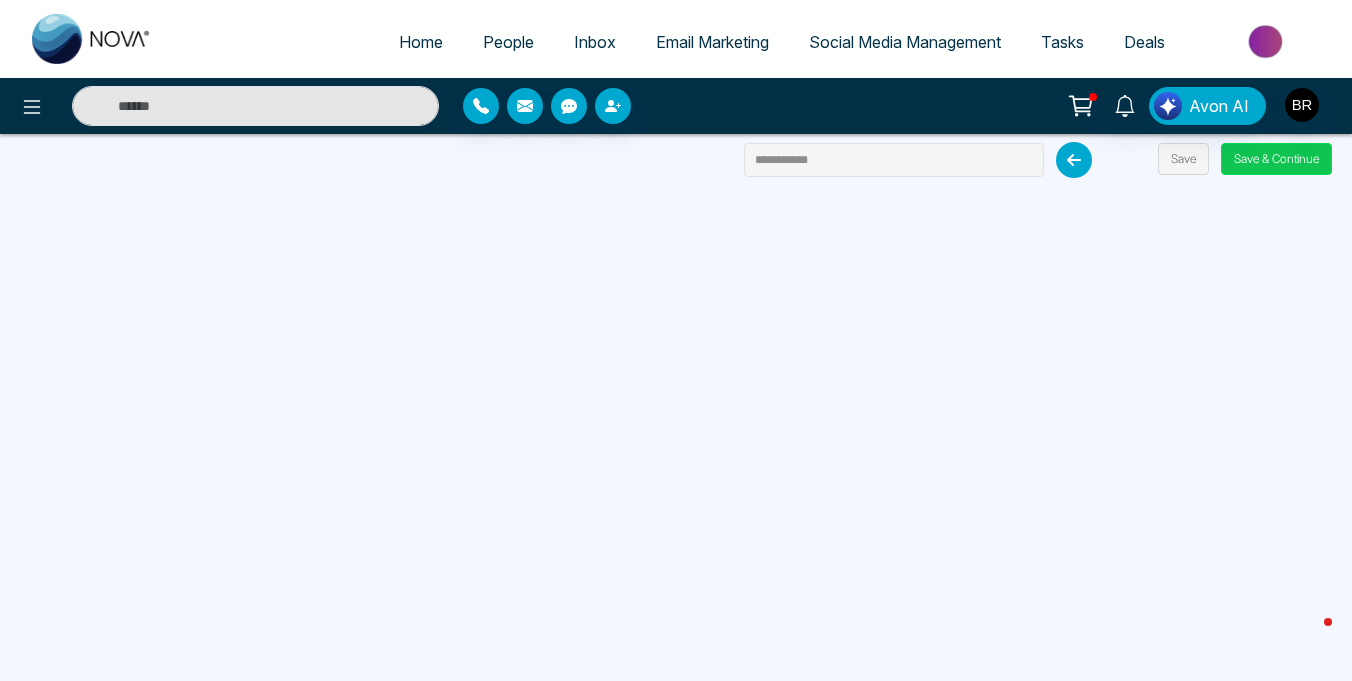 click on "Save & Continue" at bounding box center (1276, 159) 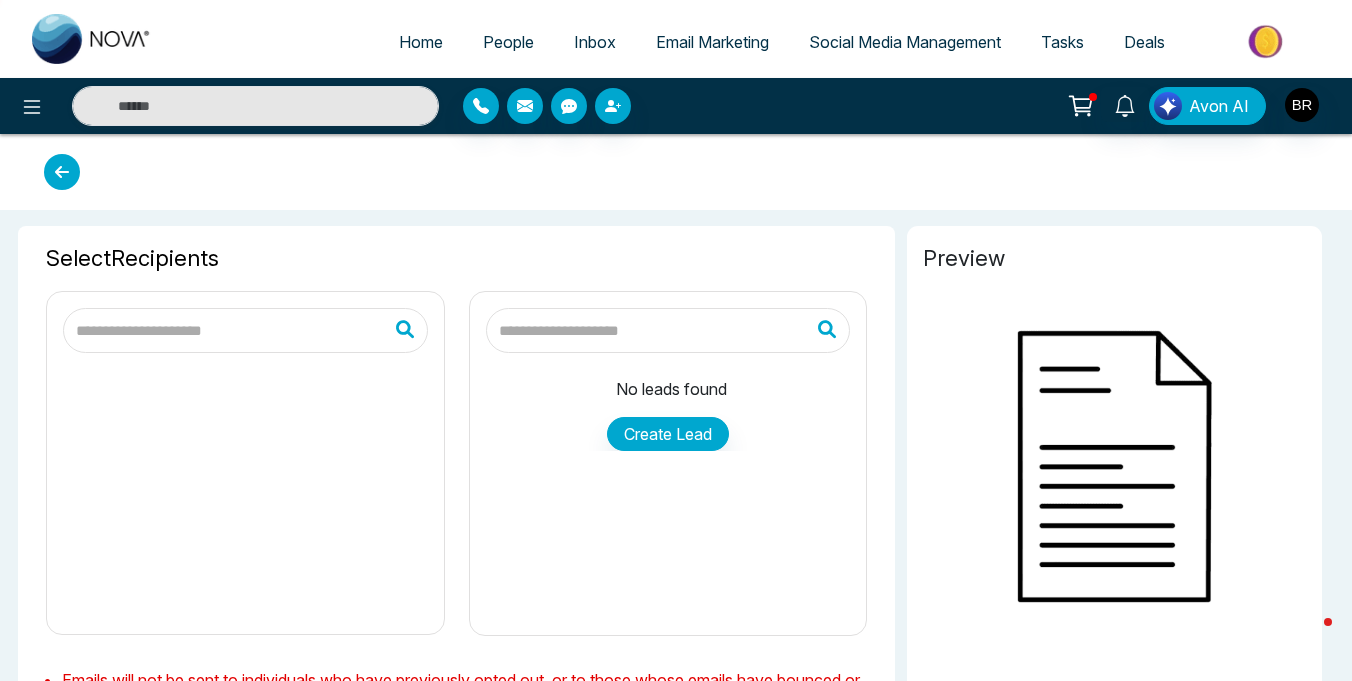 type on "**********" 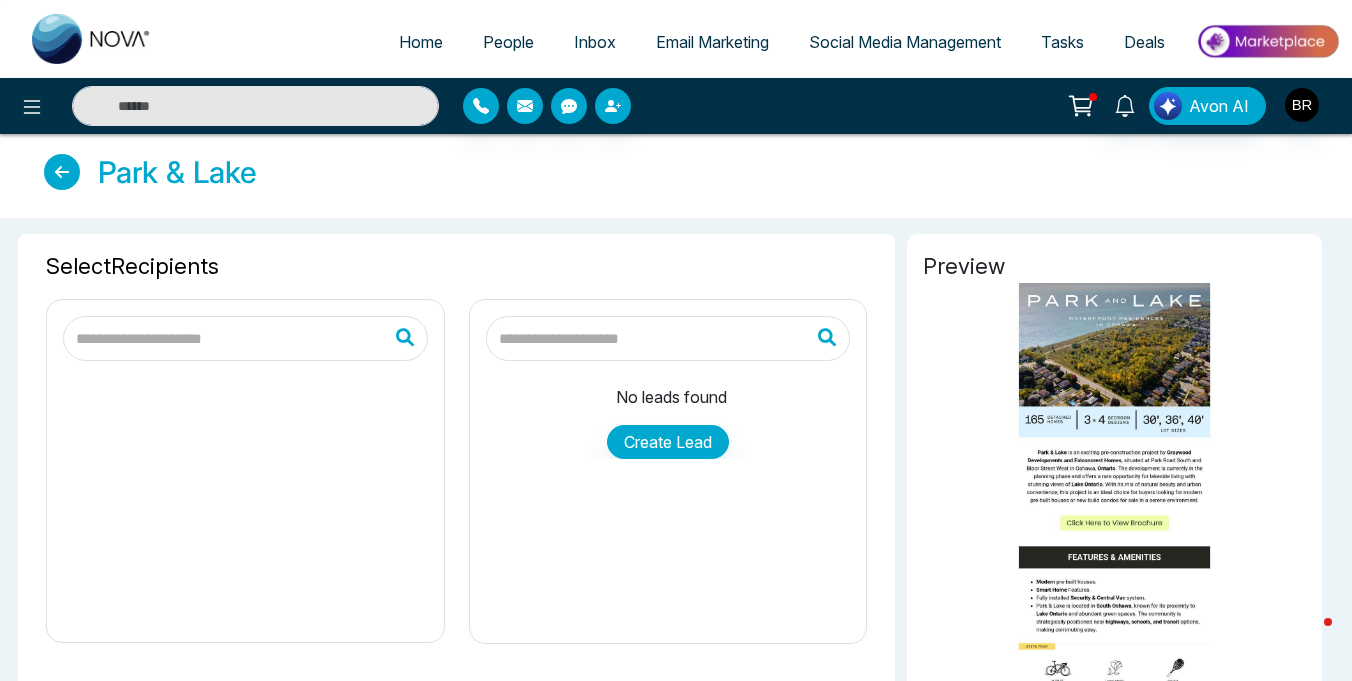 click at bounding box center (62, 172) 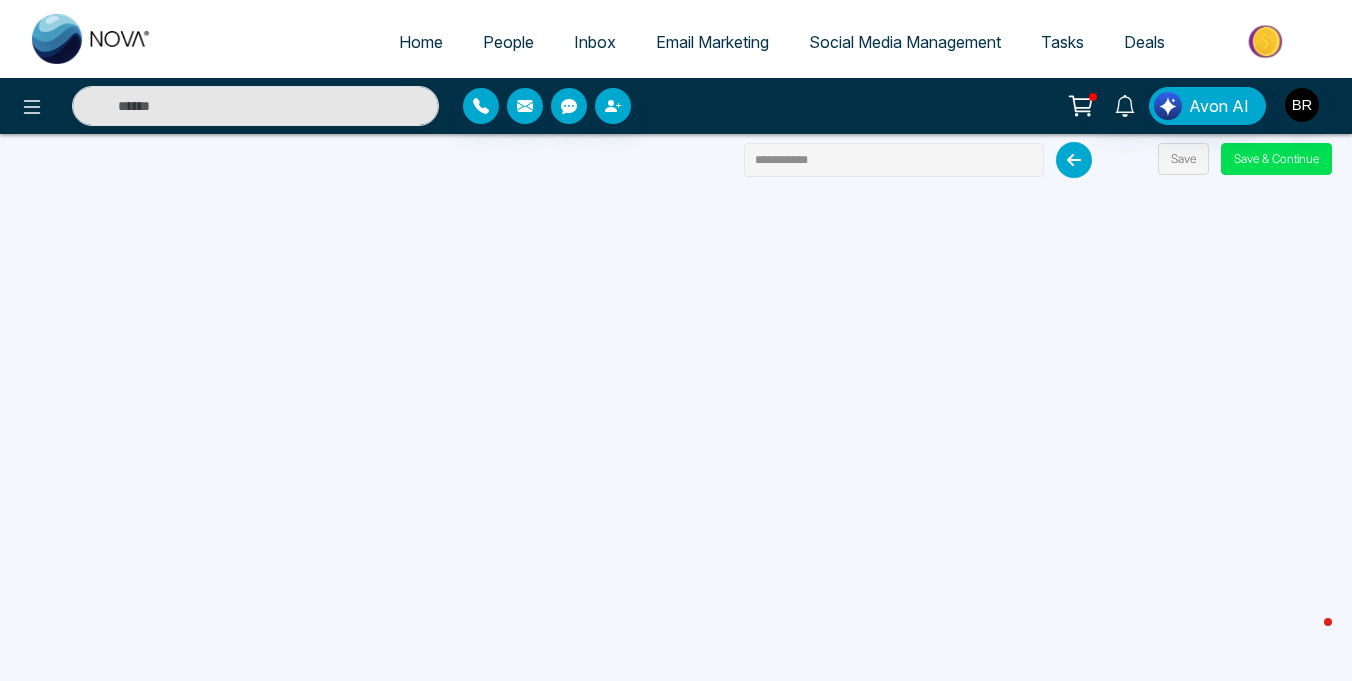 click on "**********" at bounding box center (894, 160) 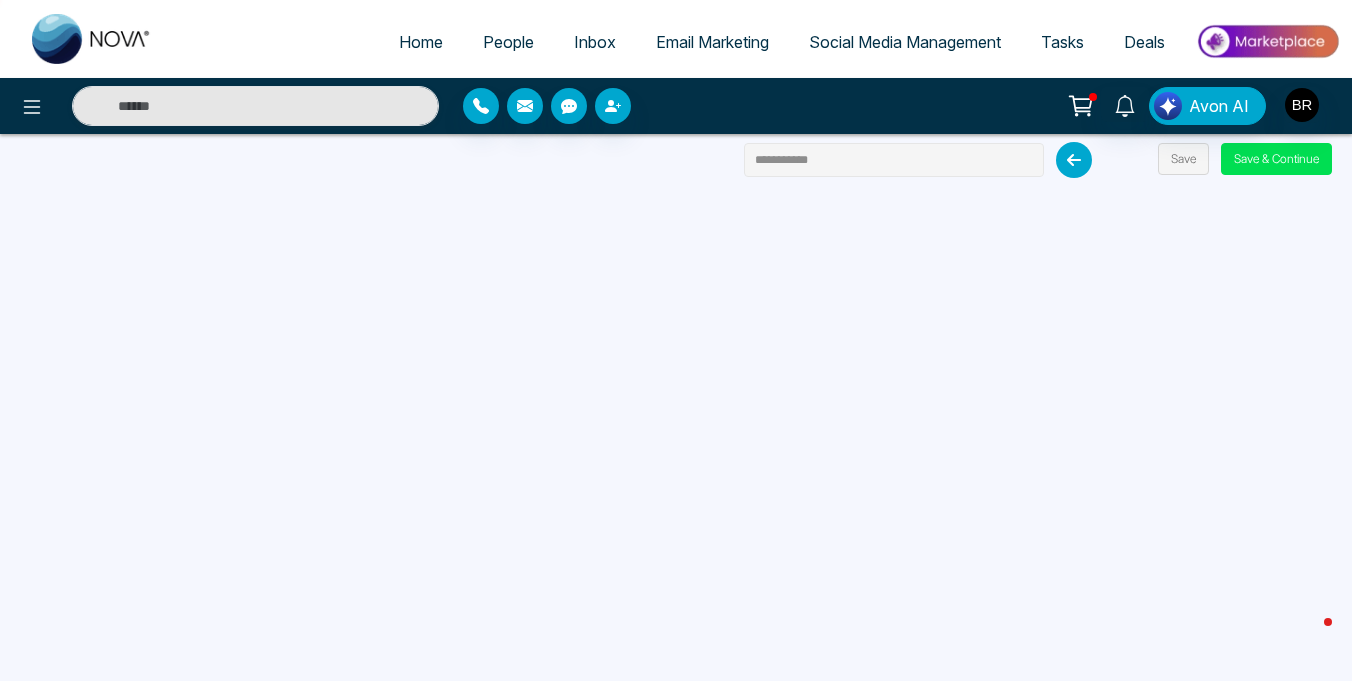 click on "**********" at bounding box center [894, 160] 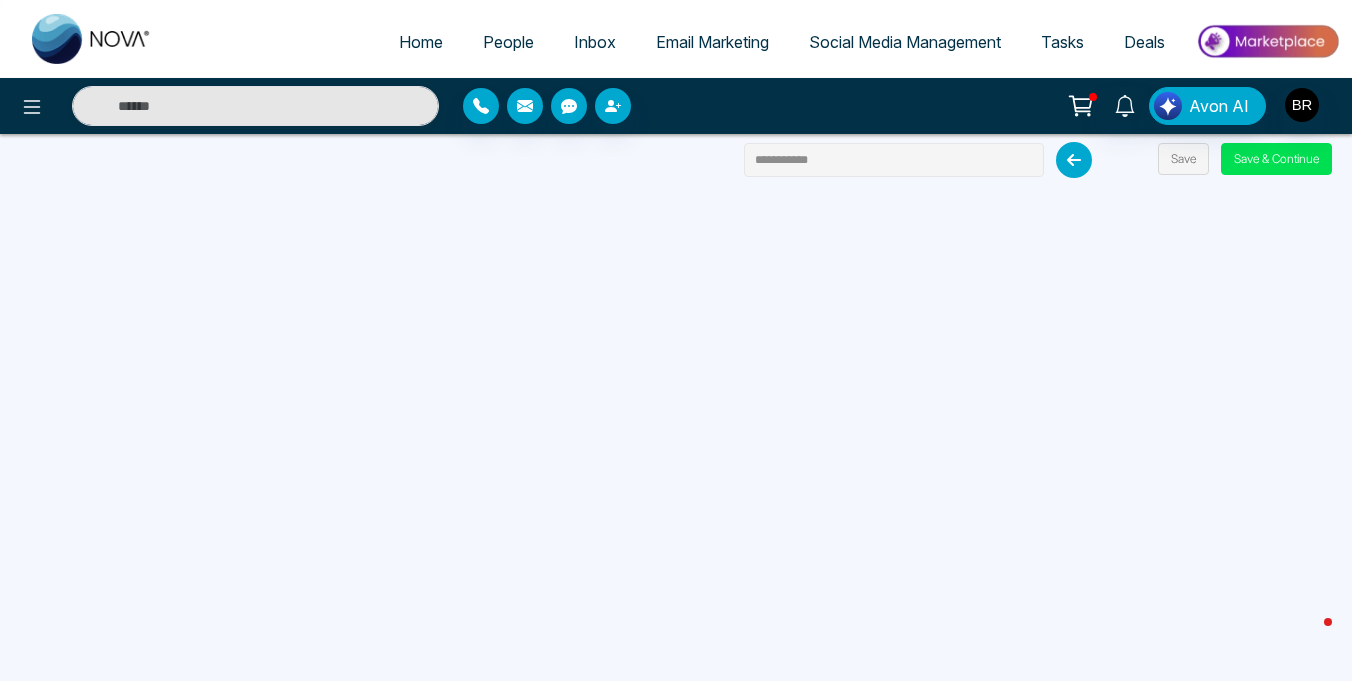 click on "**********" at bounding box center (894, 160) 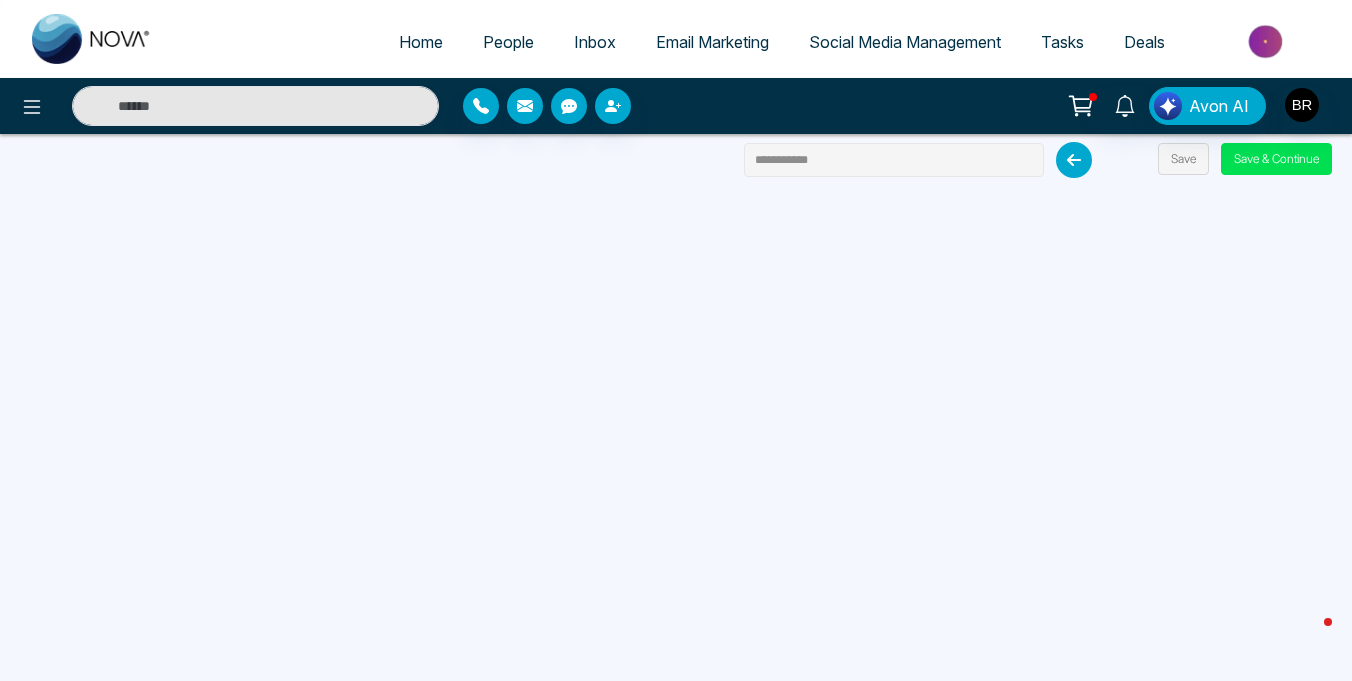 click on "**********" at bounding box center (894, 160) 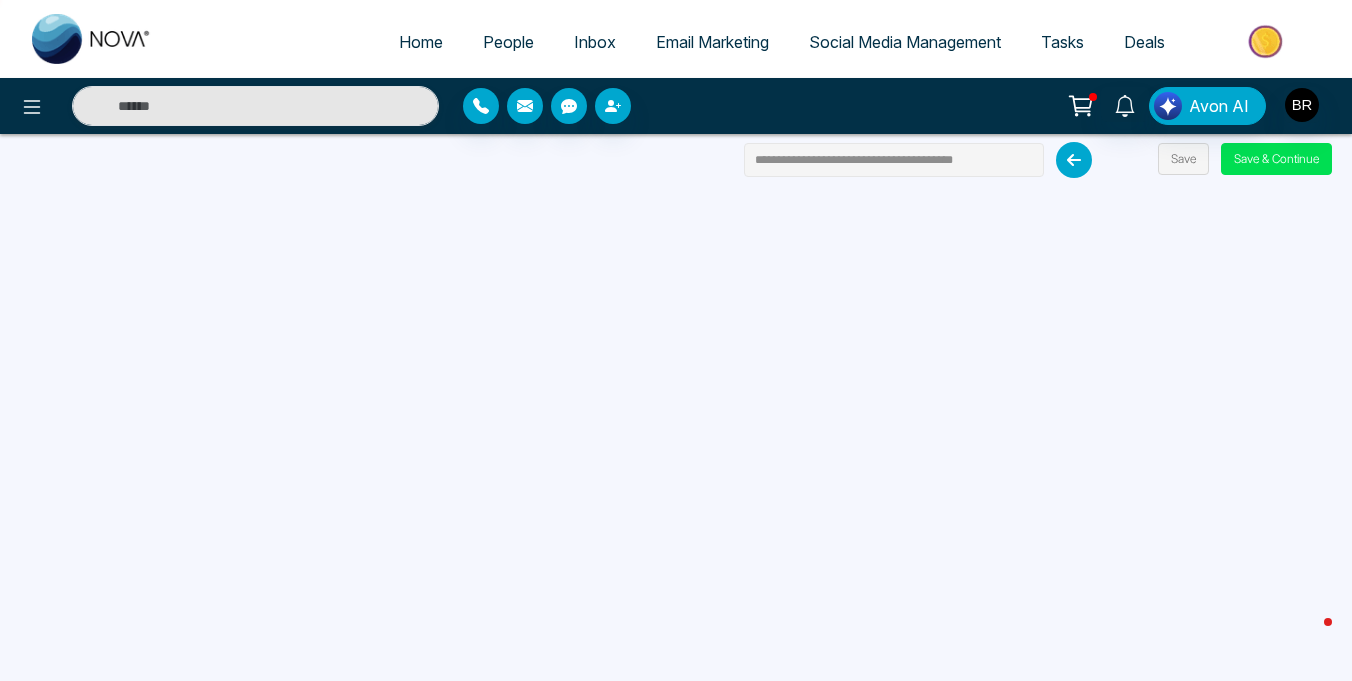 type on "**********" 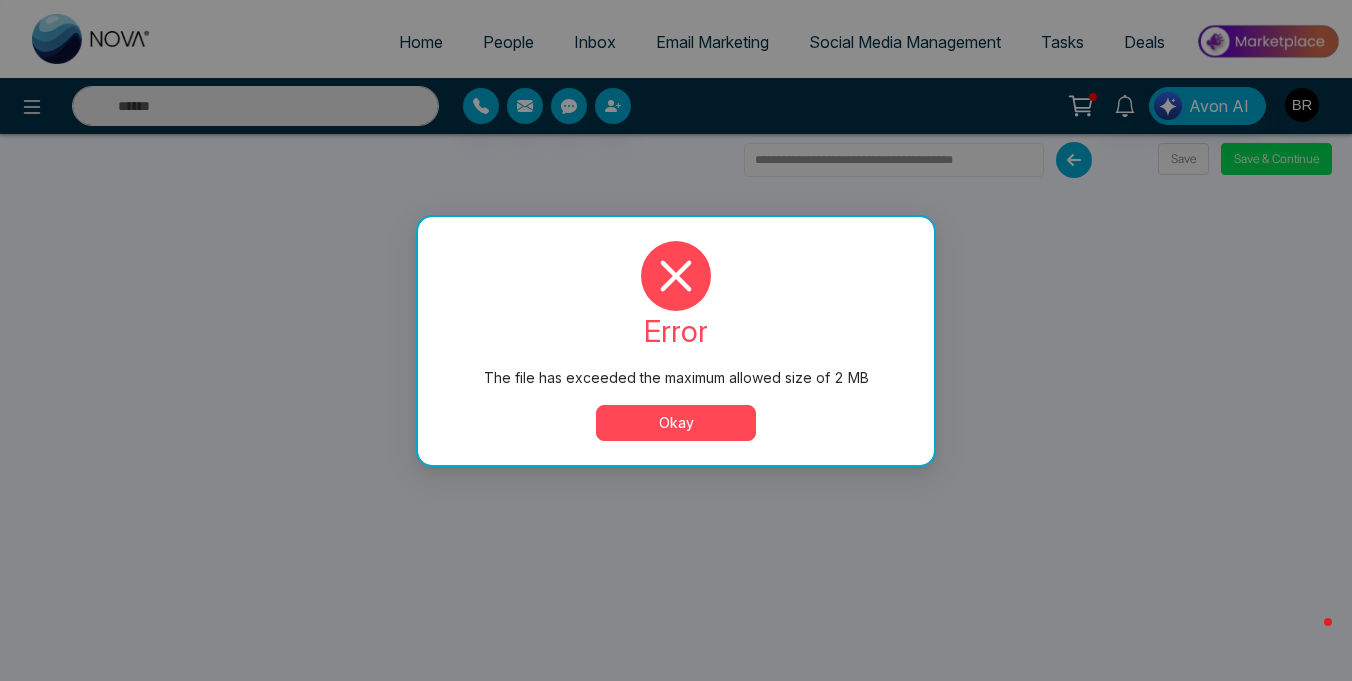 click on "Okay" at bounding box center (676, 423) 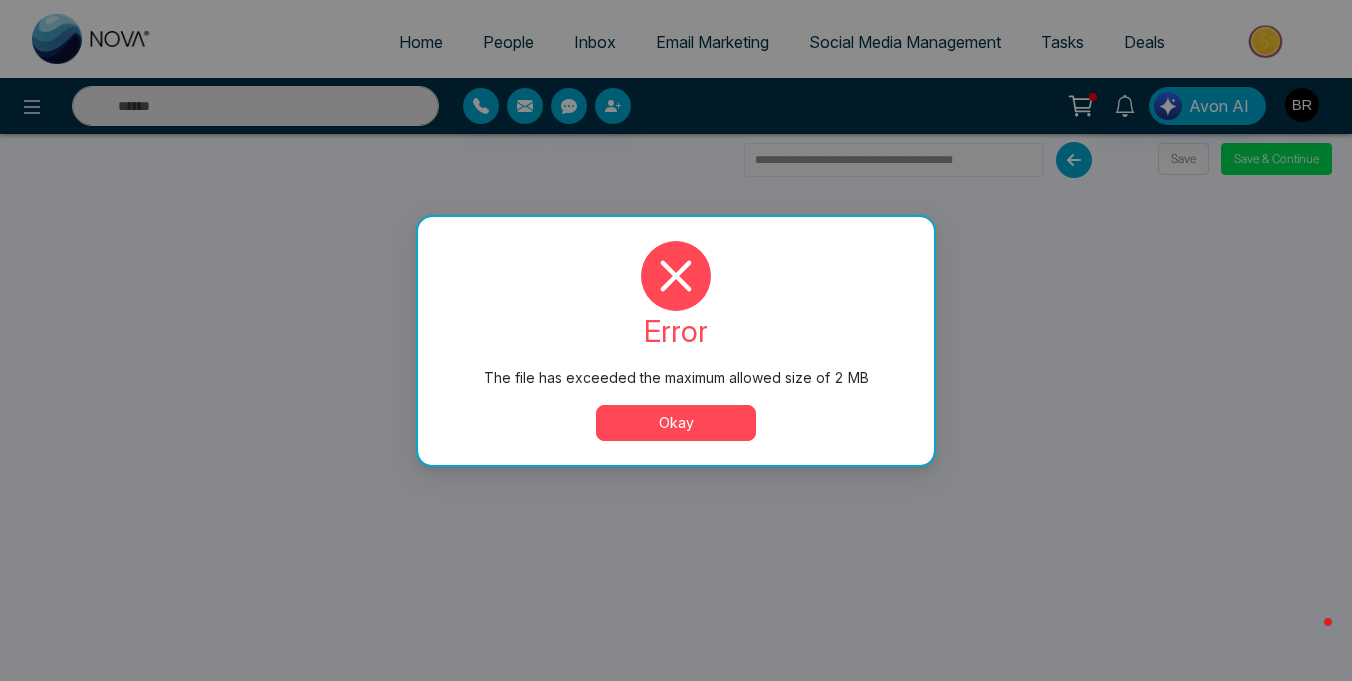 click on "Okay" at bounding box center (676, 423) 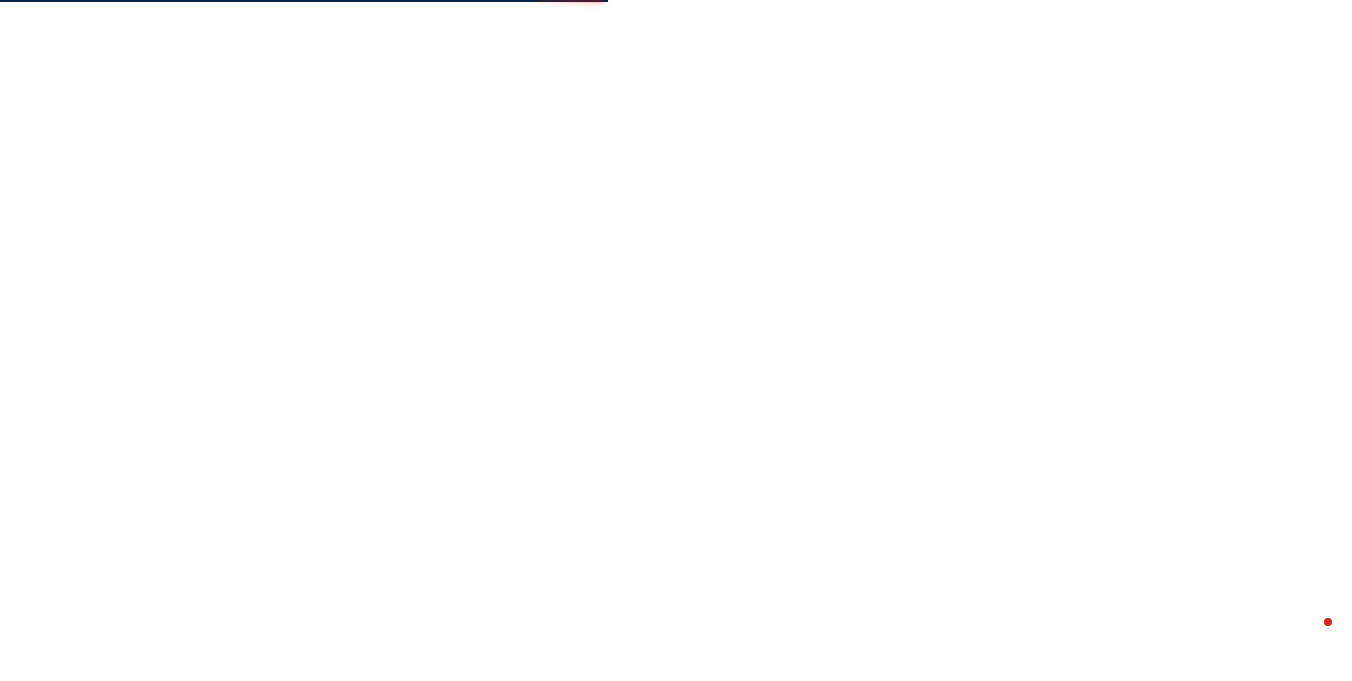 click on "/email-marketing/emailer?campaign_id=21609" at bounding box center [676, 340] 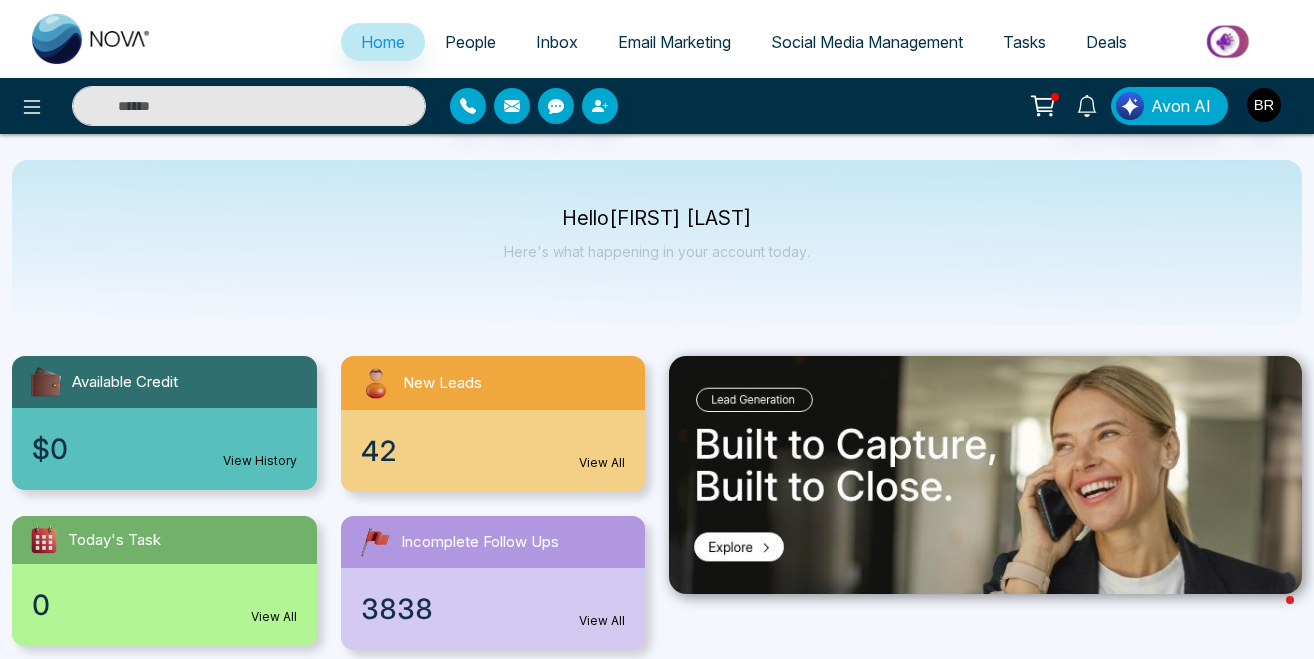 select on "*" 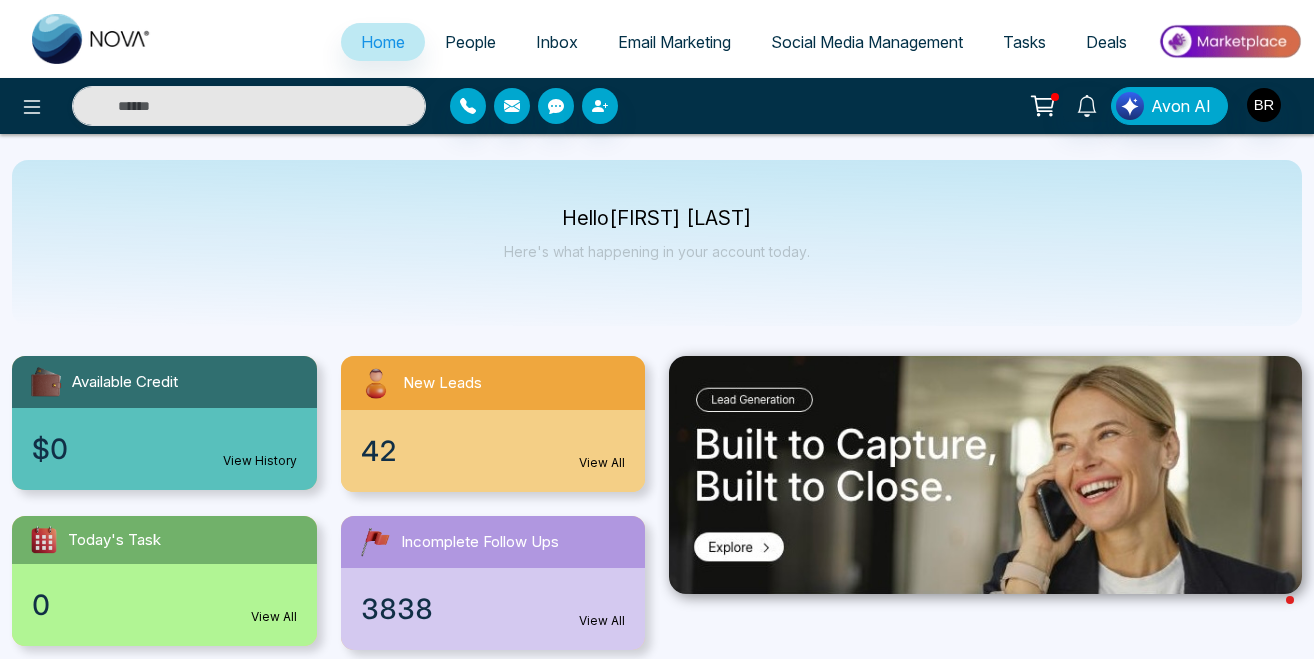 select on "*" 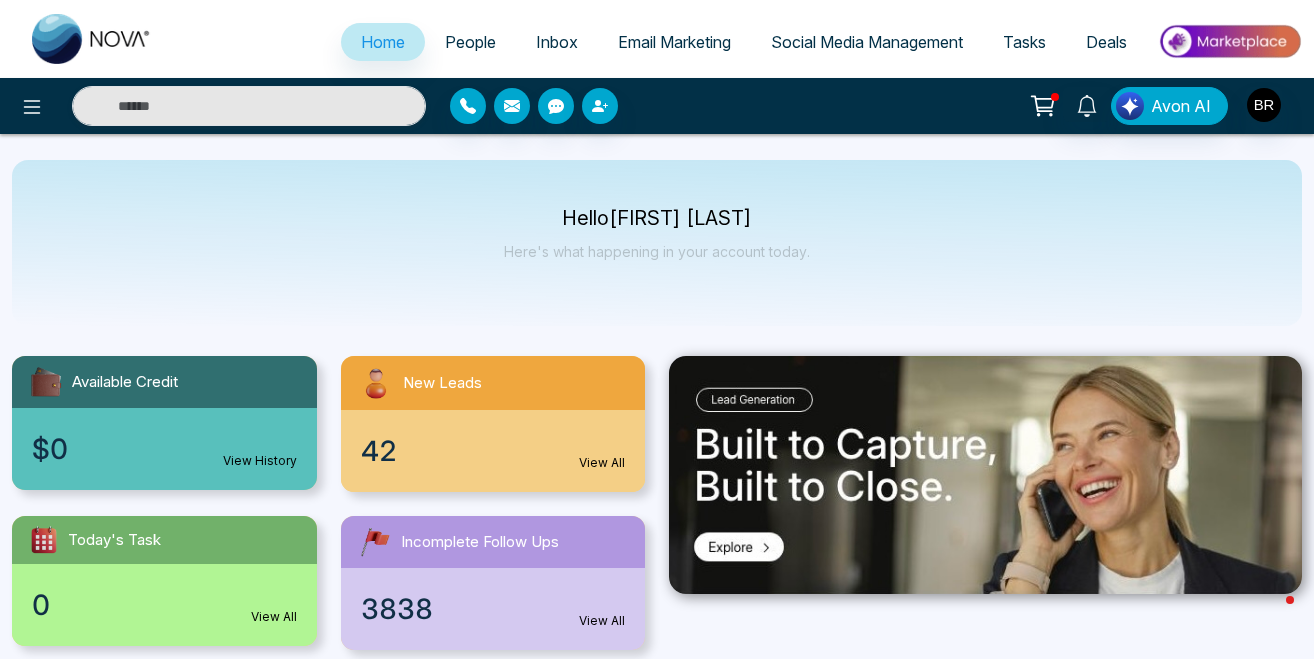scroll, scrollTop: 0, scrollLeft: 0, axis: both 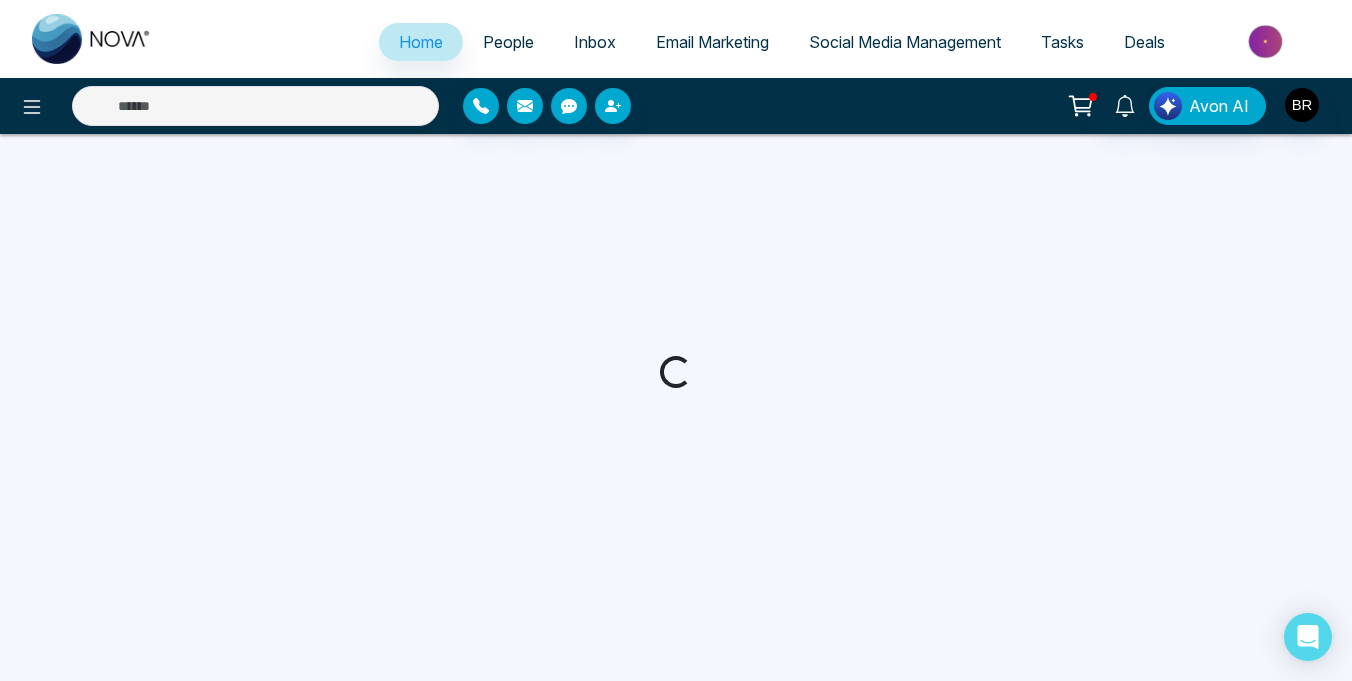 select on "*" 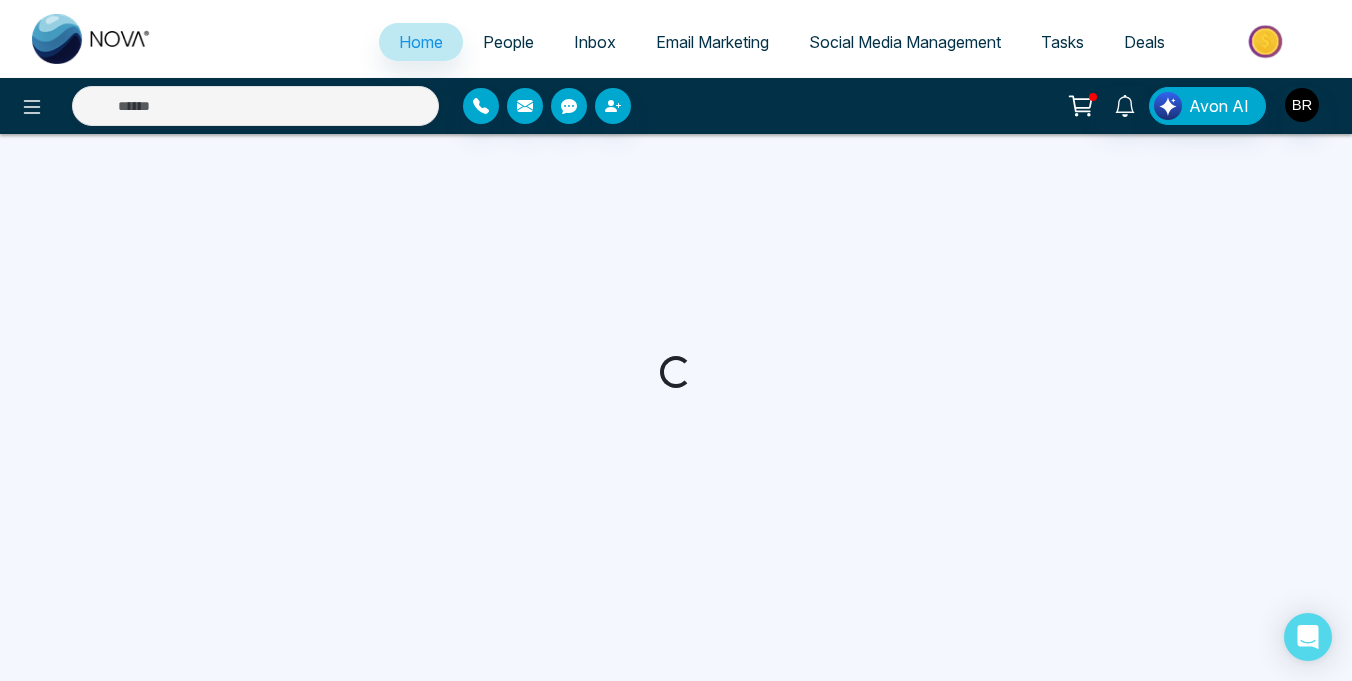 select on "*" 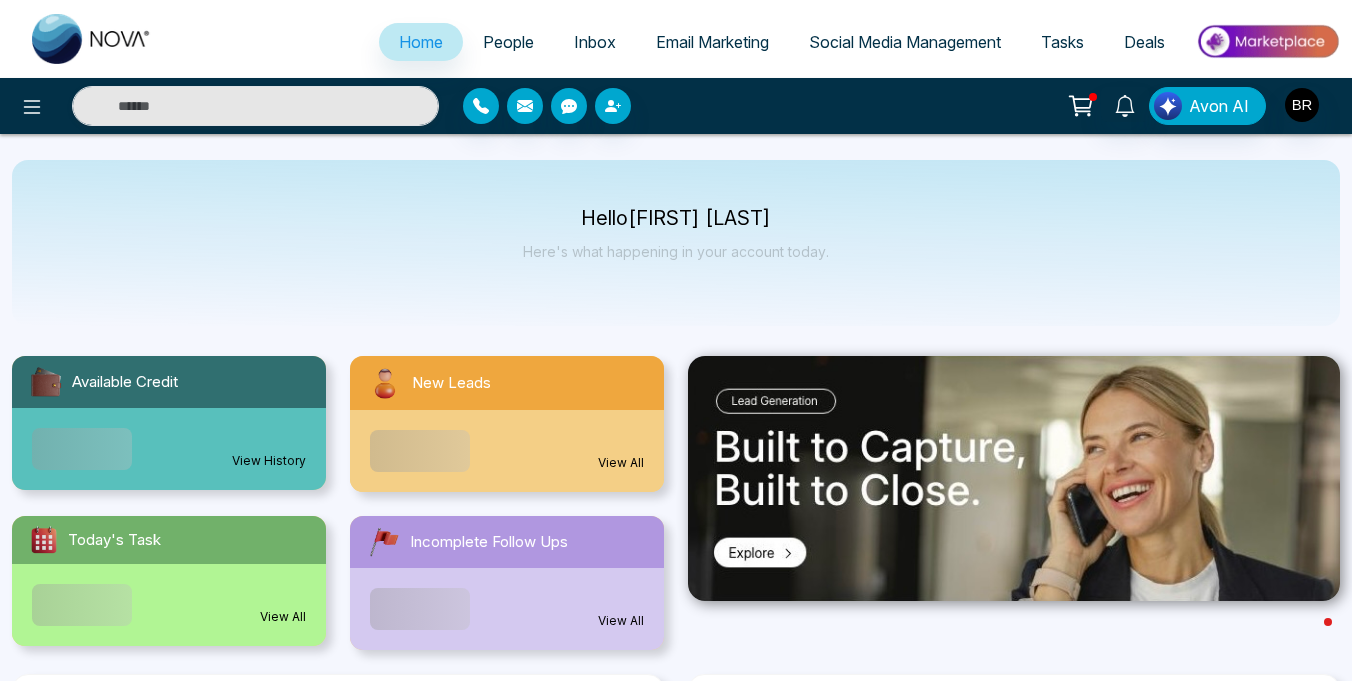 click on "Email Marketing" at bounding box center (712, 42) 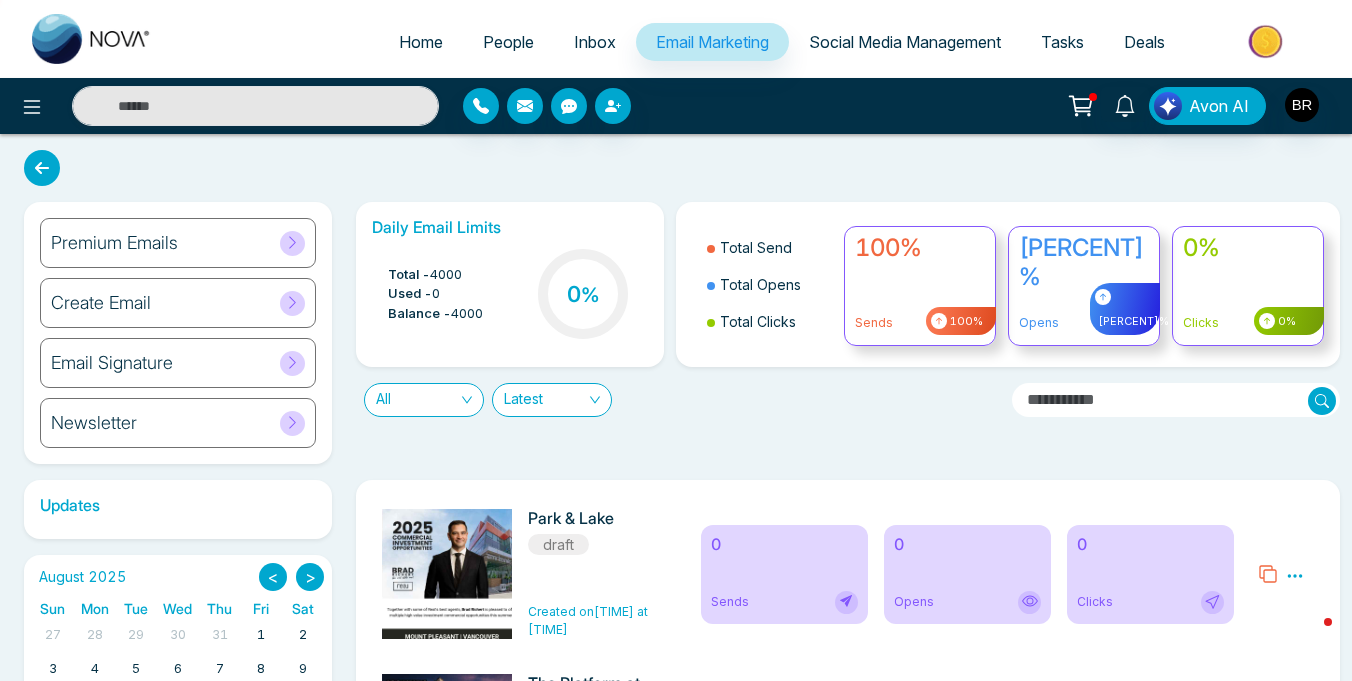 click on "Create Email" at bounding box center (178, 303) 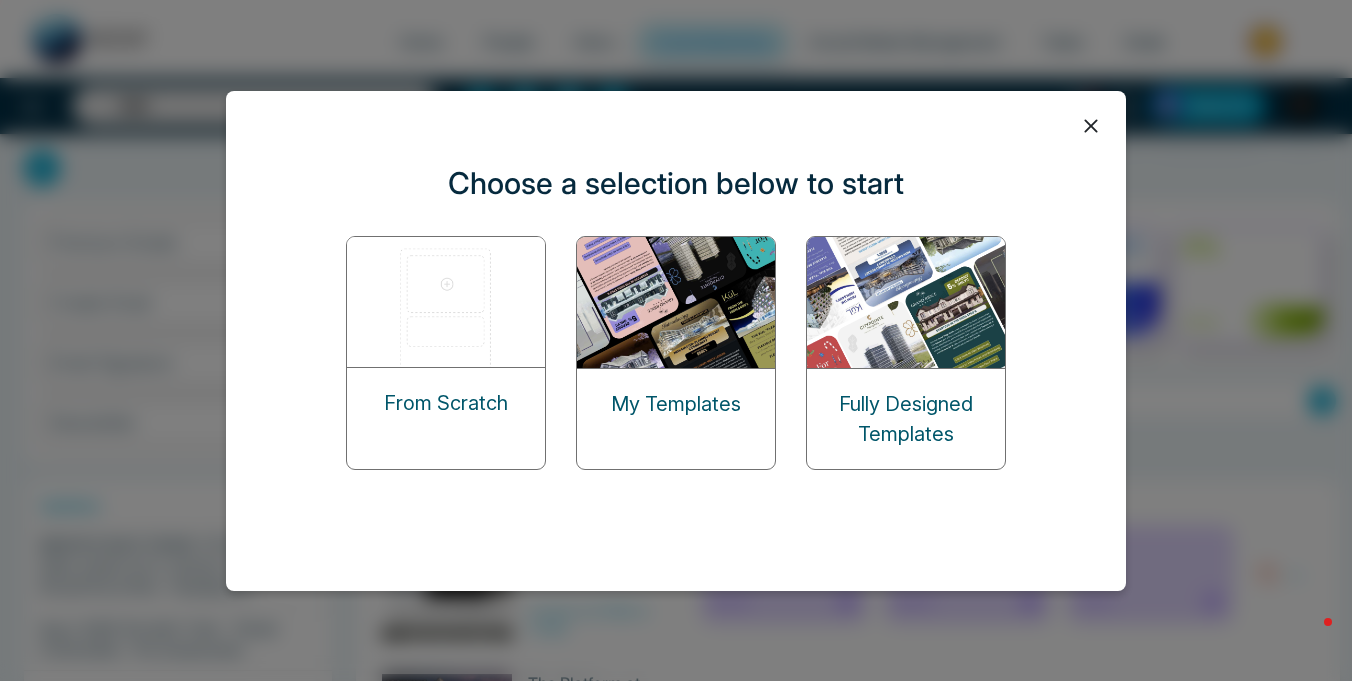 click at bounding box center (677, 302) 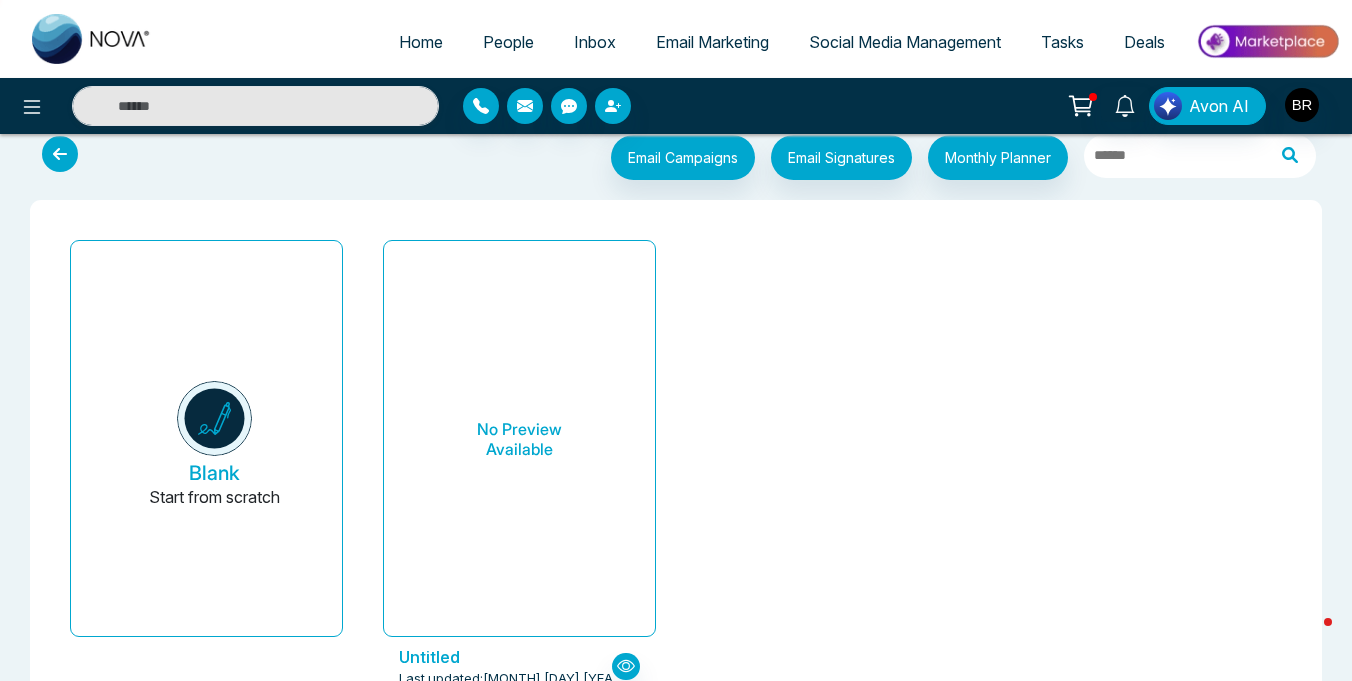 scroll, scrollTop: 122, scrollLeft: 0, axis: vertical 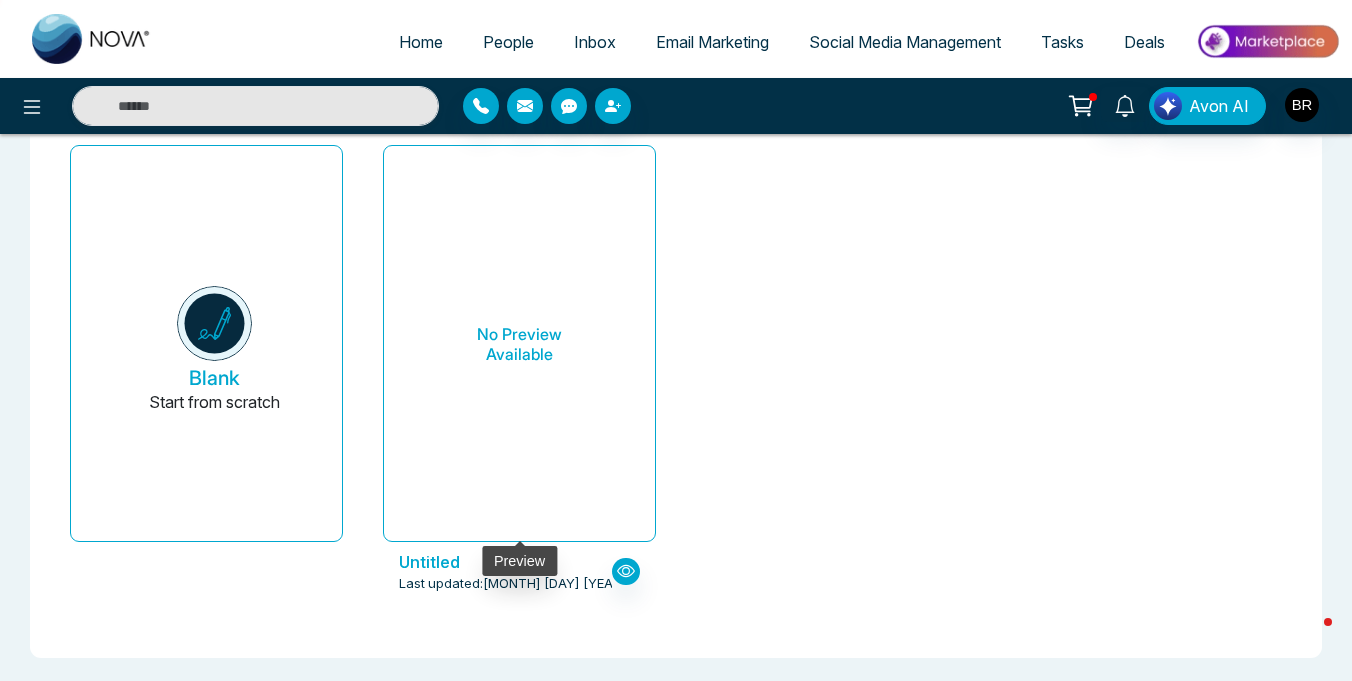 click on "No Preview  Available" at bounding box center (519, 344) 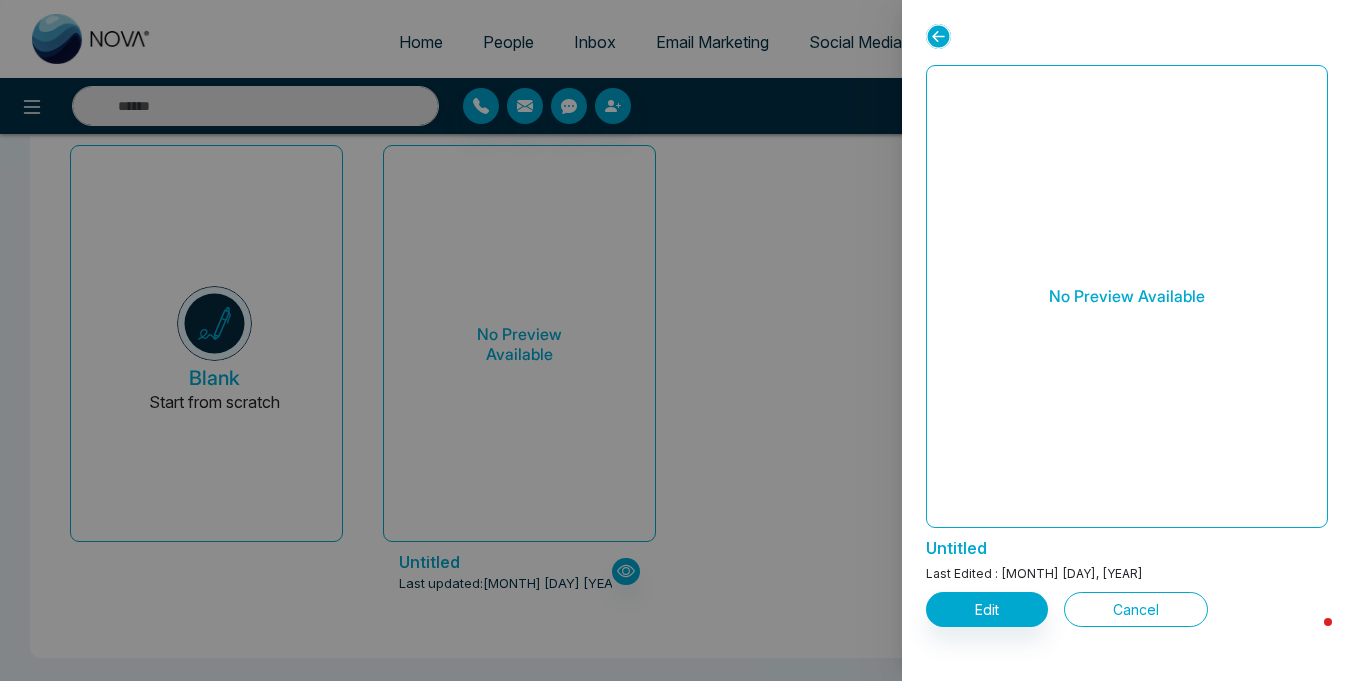 click on "Cancel" at bounding box center [1136, 609] 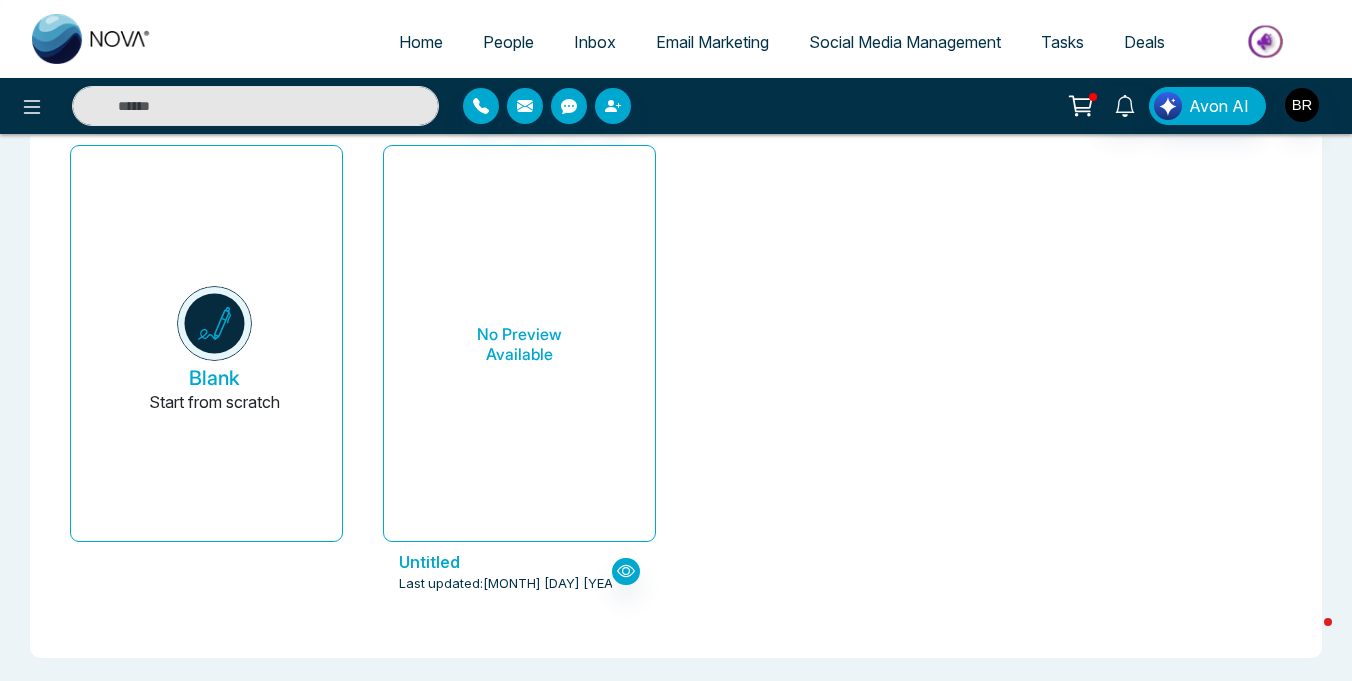 click on "Email Marketing" at bounding box center (712, 42) 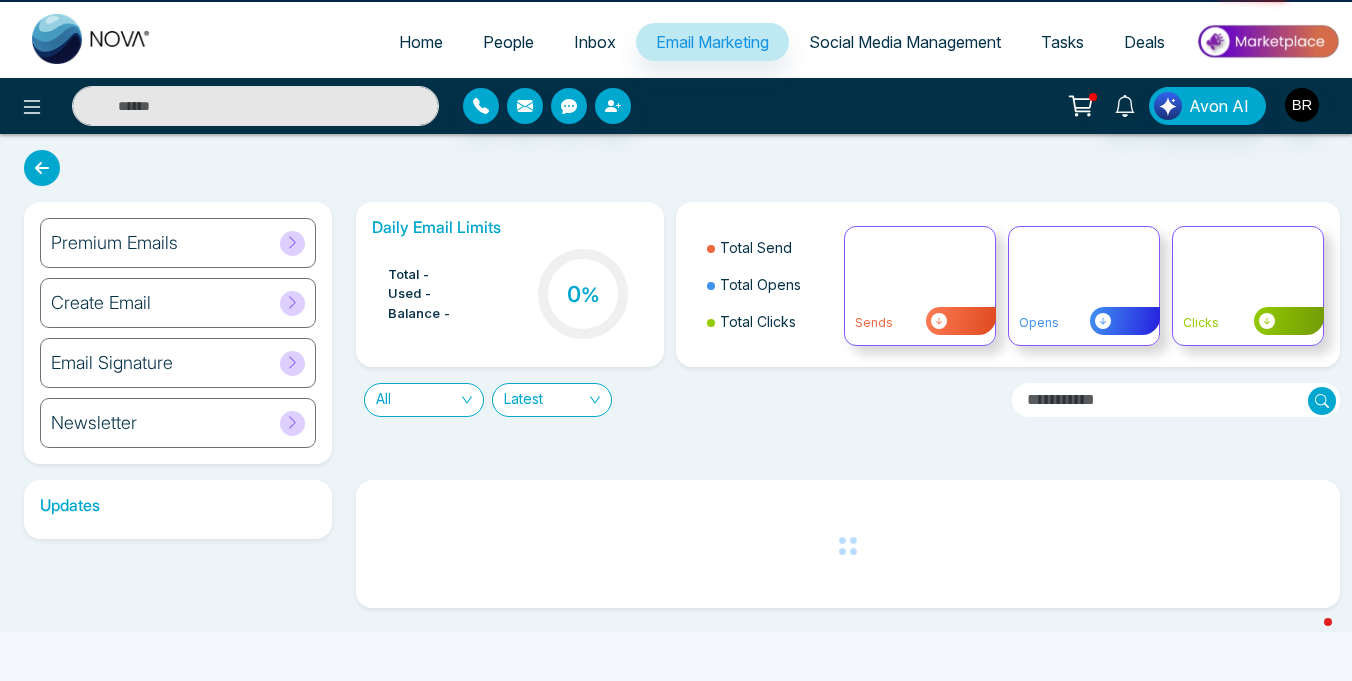 scroll, scrollTop: 0, scrollLeft: 0, axis: both 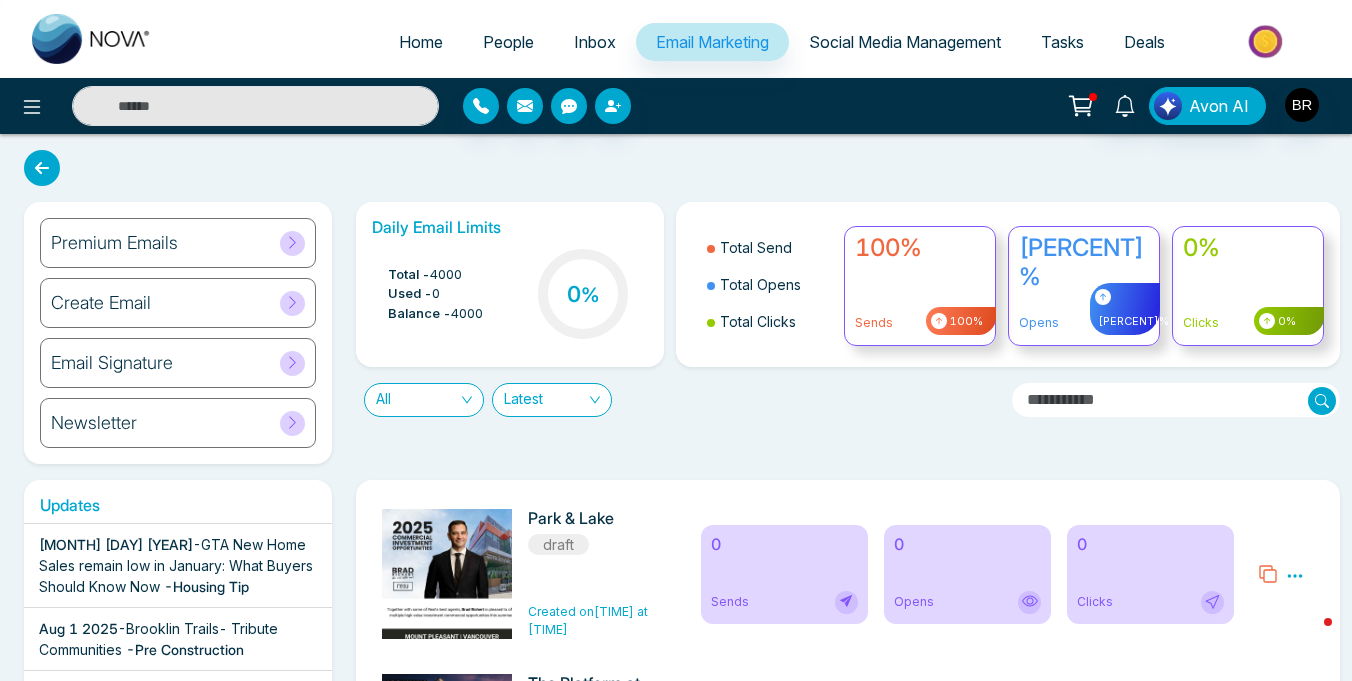 click 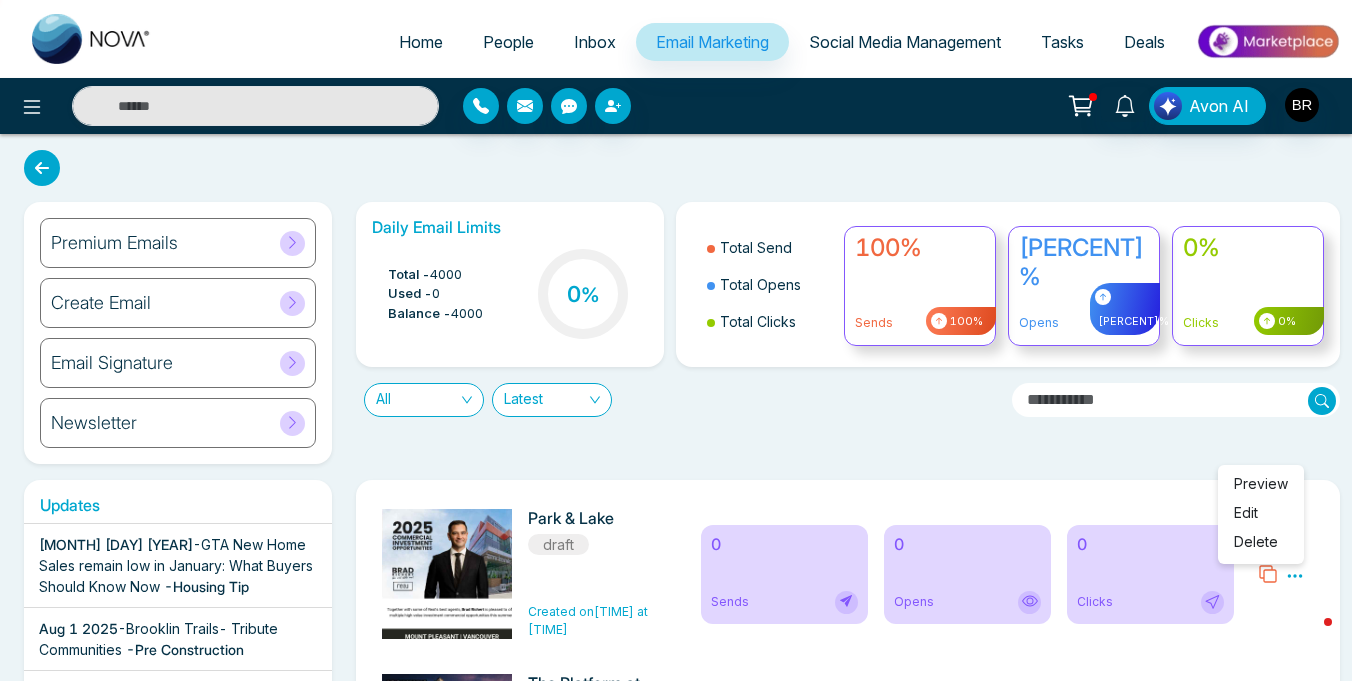 click on "Edit" at bounding box center (1261, 516) 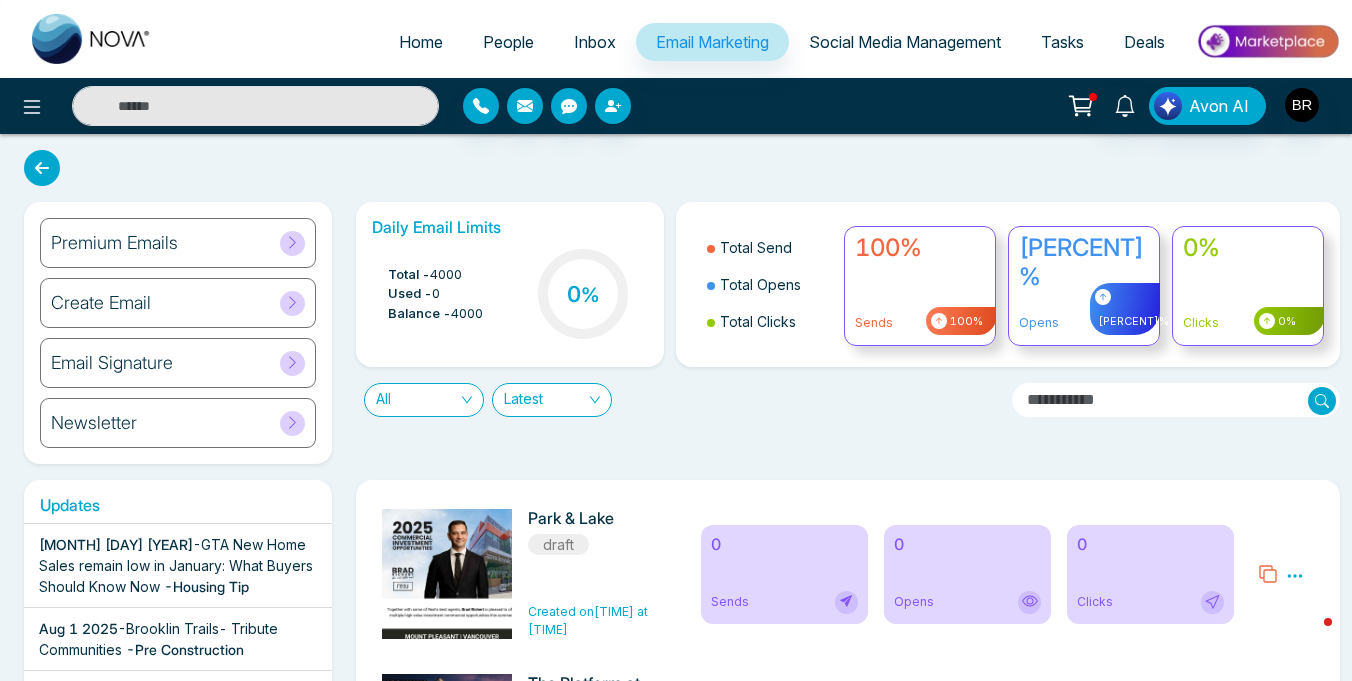 click 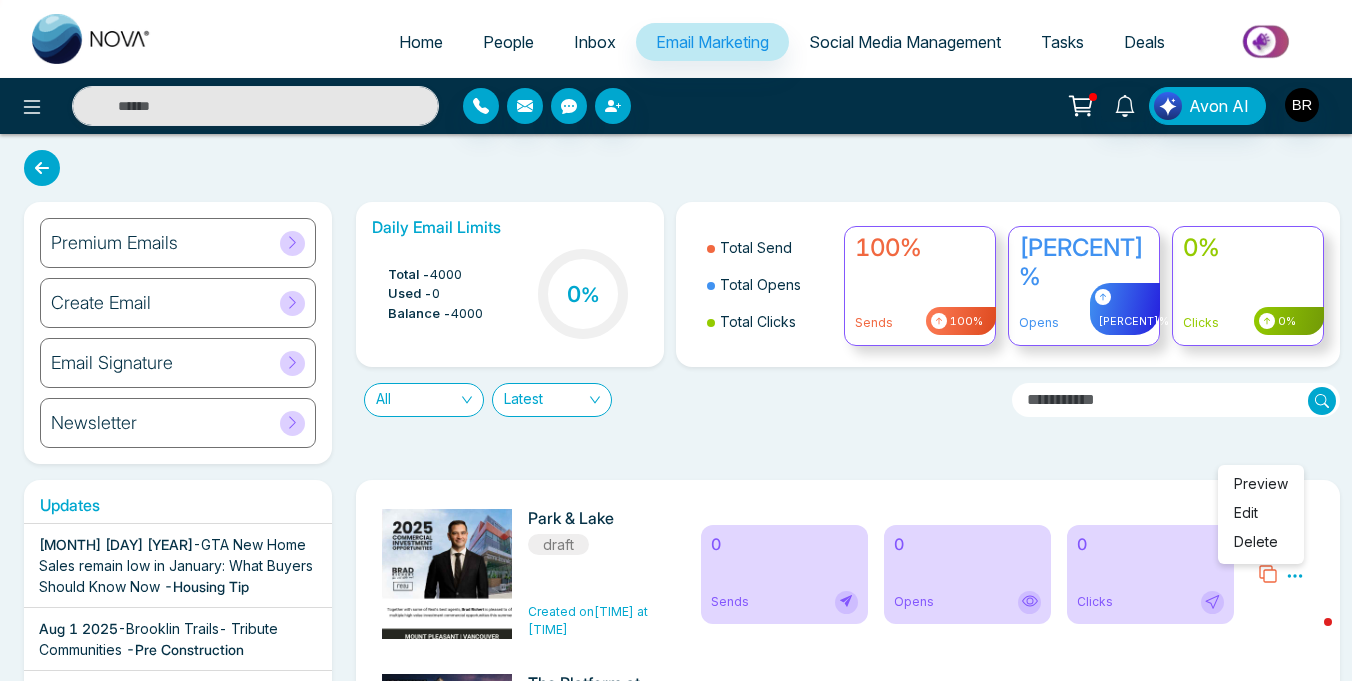 click on "Edit" at bounding box center [1246, 512] 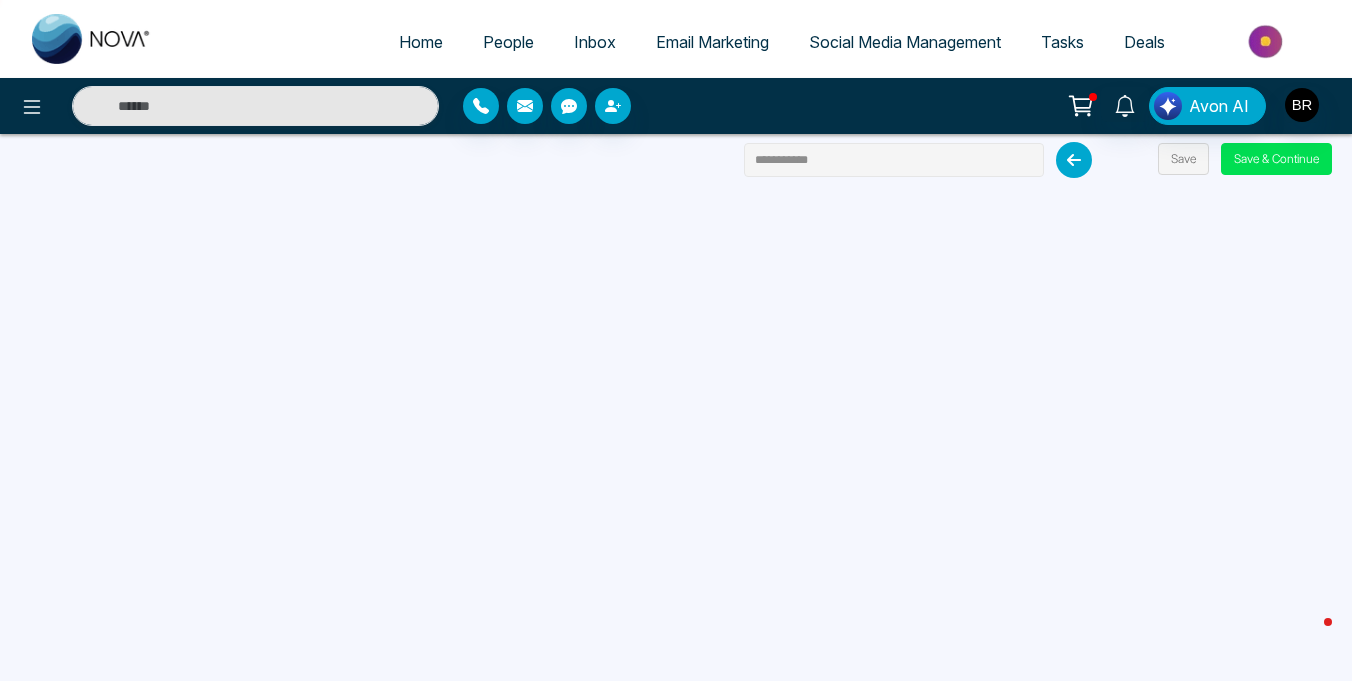 click on "**********" at bounding box center (894, 160) 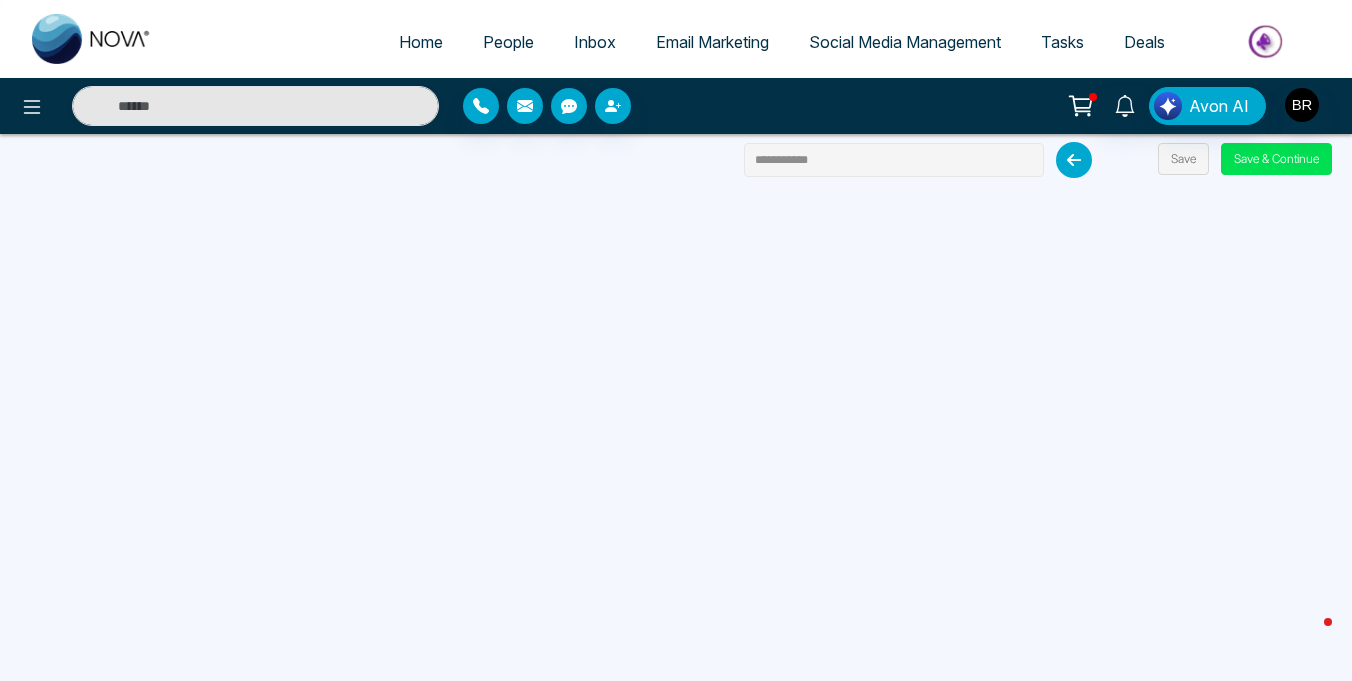 click on "**********" at bounding box center [894, 160] 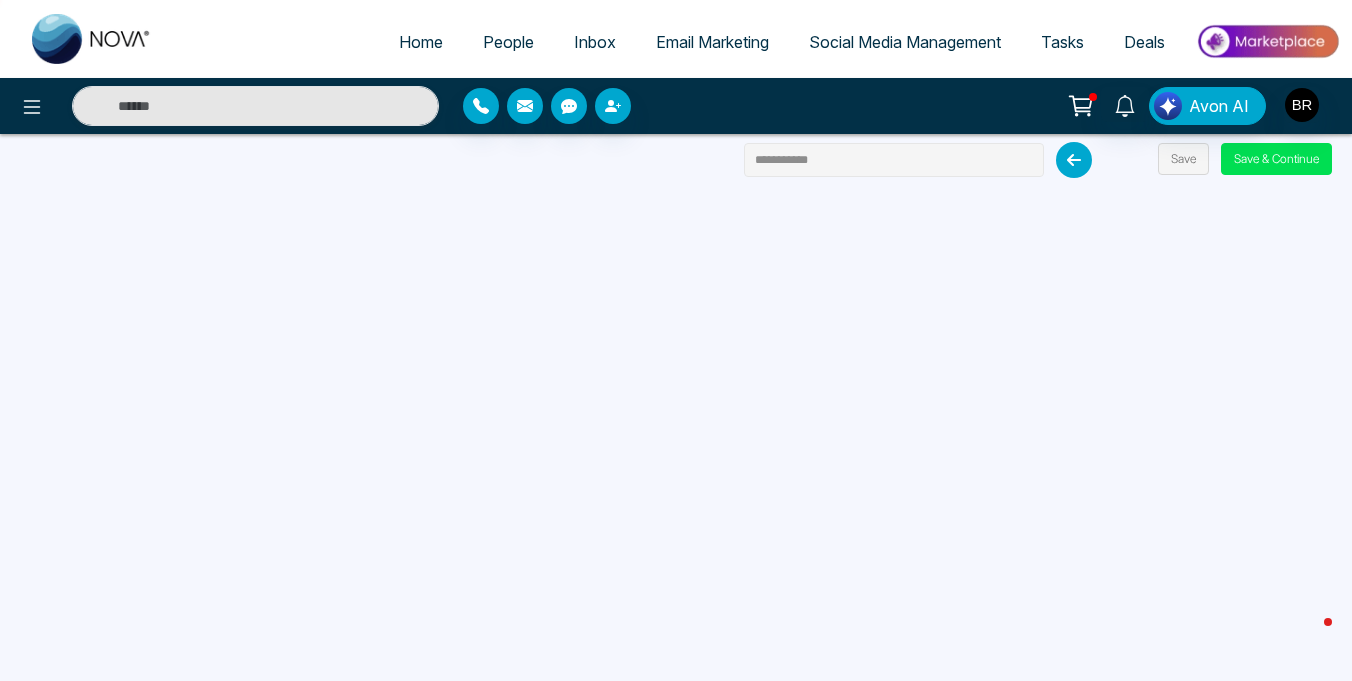click on "**********" at bounding box center (894, 160) 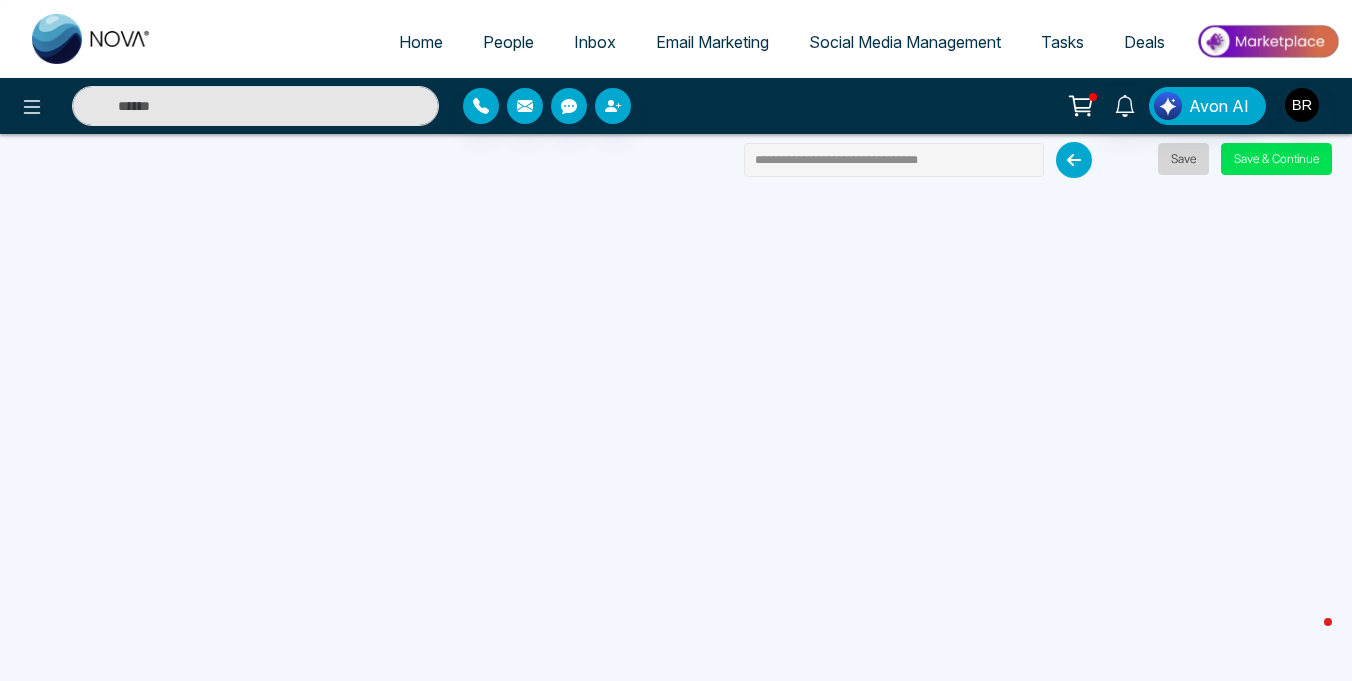 type on "**********" 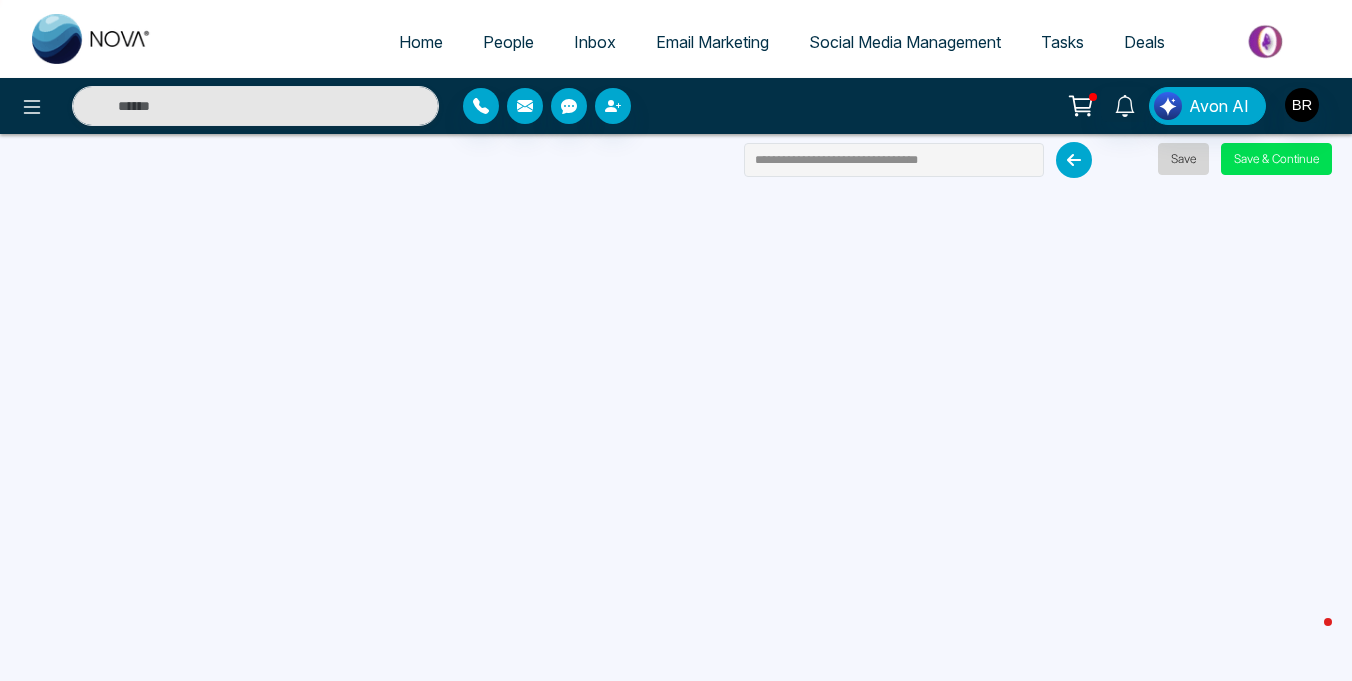 click on "Save" at bounding box center (1183, 159) 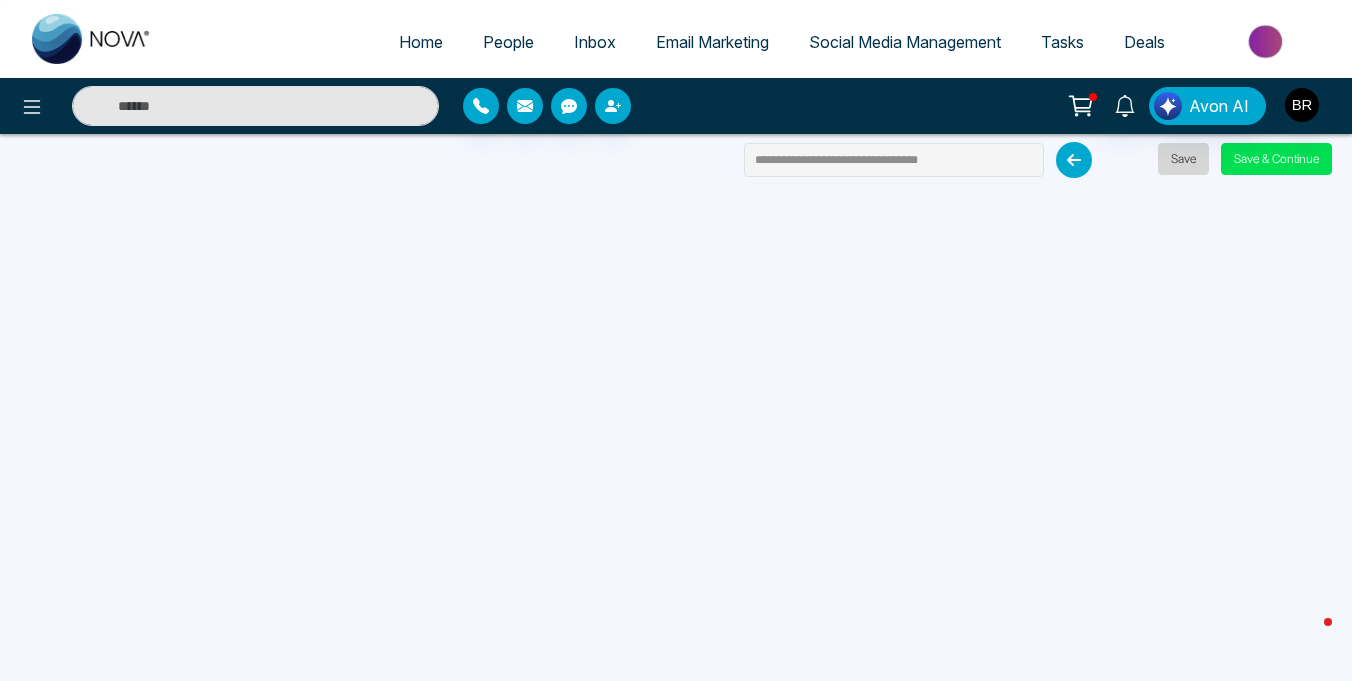 click on "Save" at bounding box center [1183, 159] 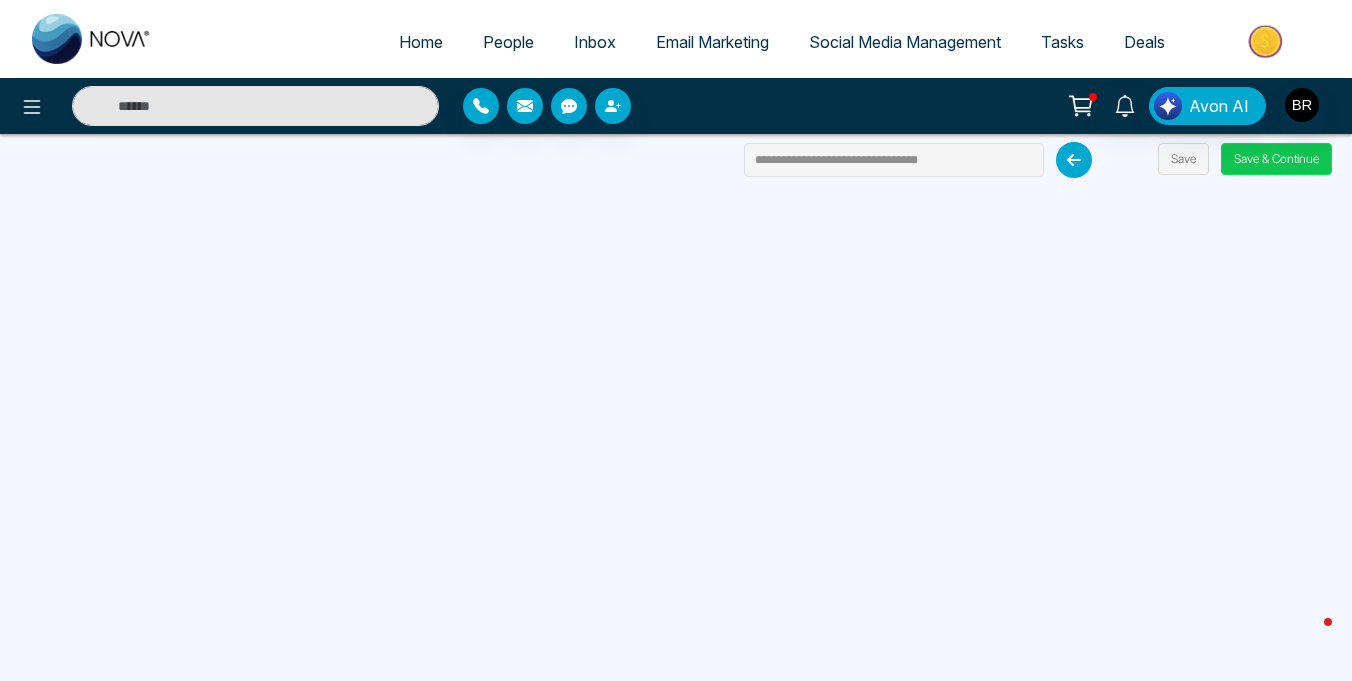 click on "Save & Continue" at bounding box center (1276, 159) 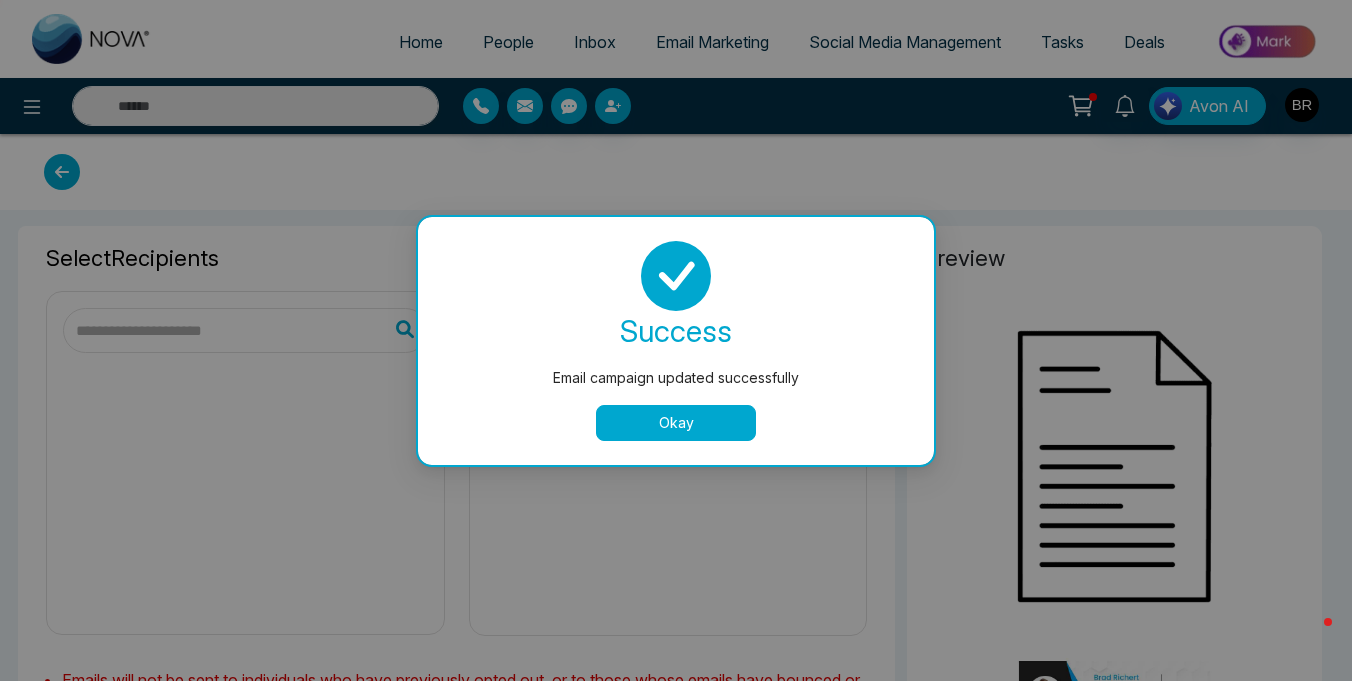type on "**********" 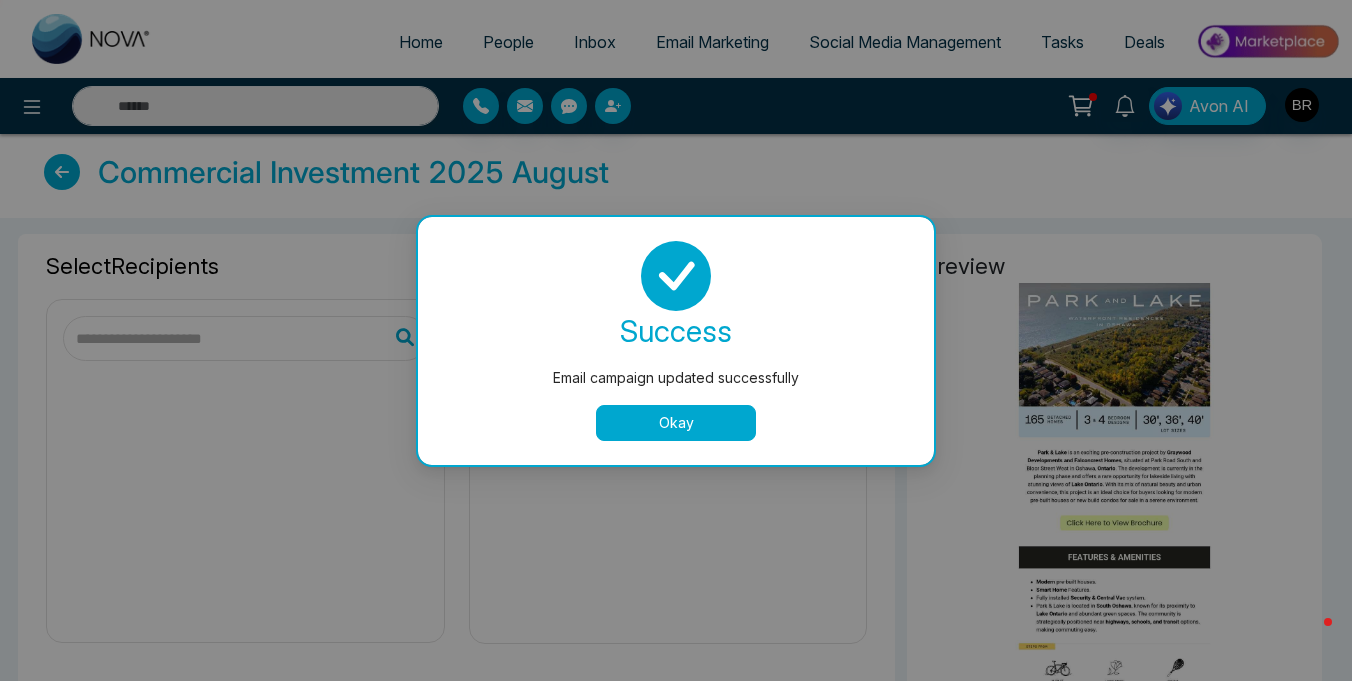 click on "Okay" at bounding box center [676, 423] 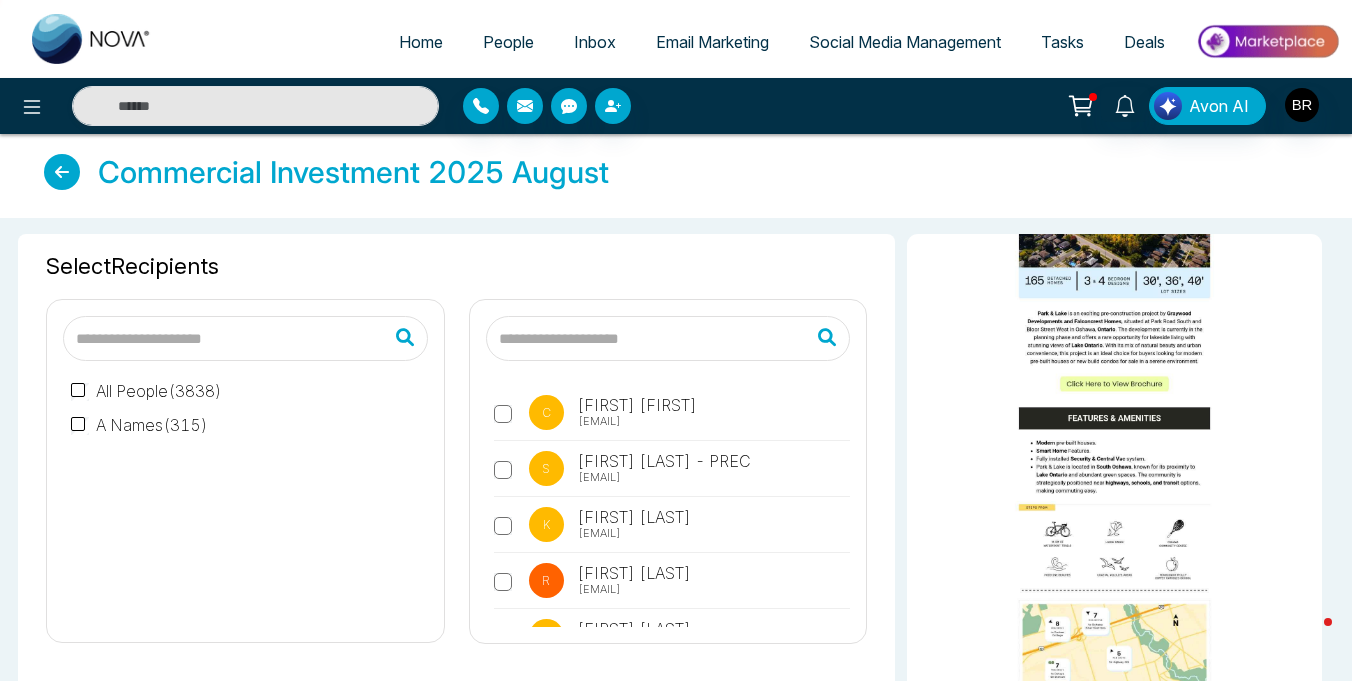 scroll, scrollTop: 196, scrollLeft: 0, axis: vertical 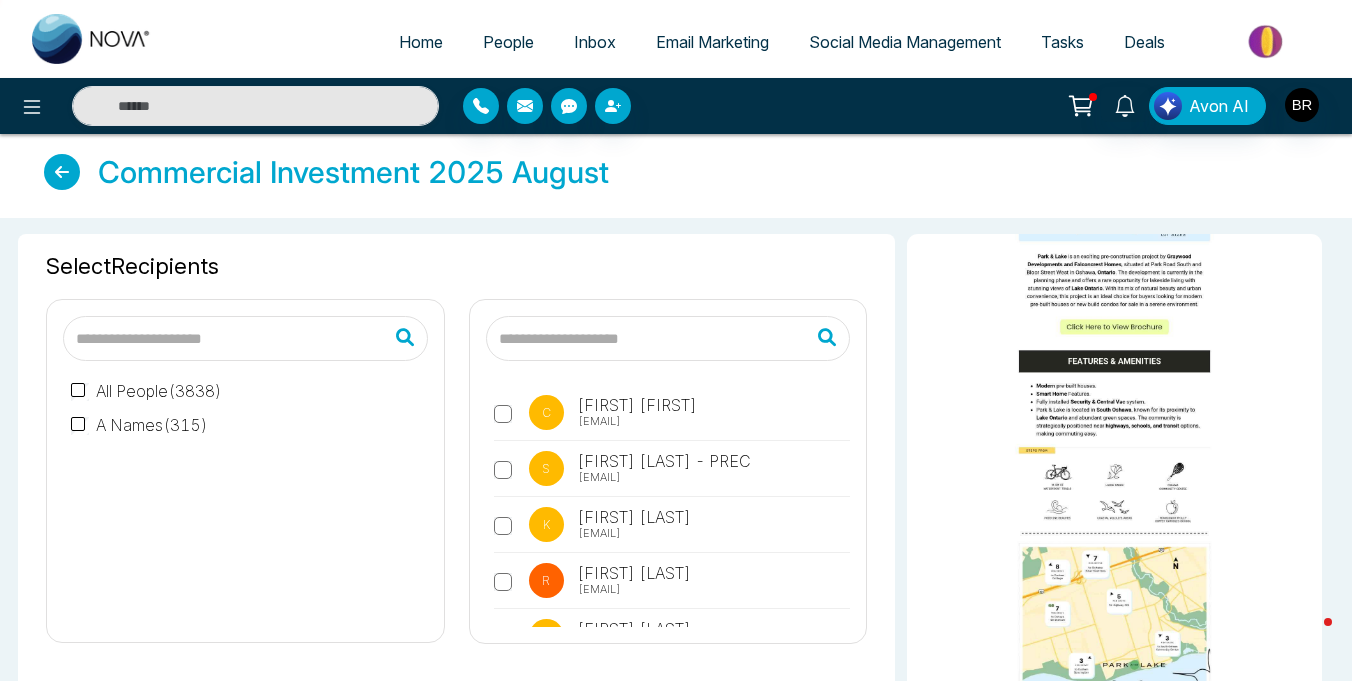 click at bounding box center (62, 172) 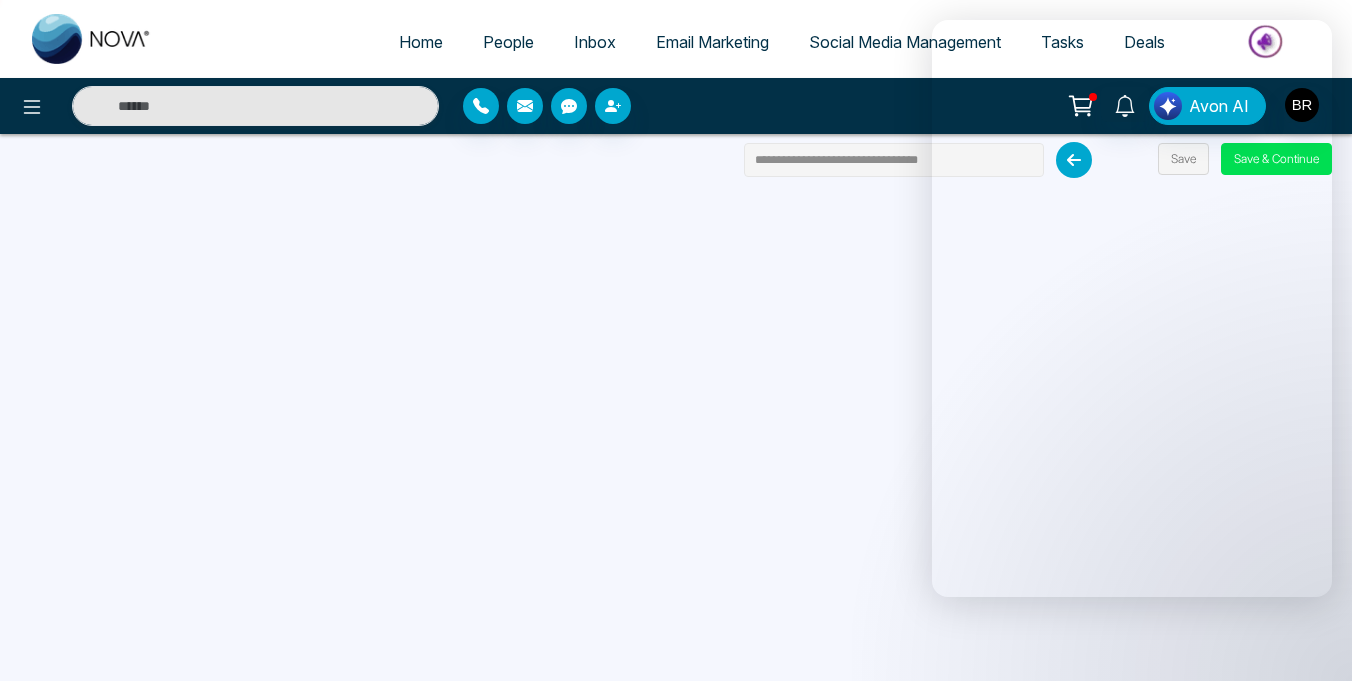 click on "**********" at bounding box center [894, 160] 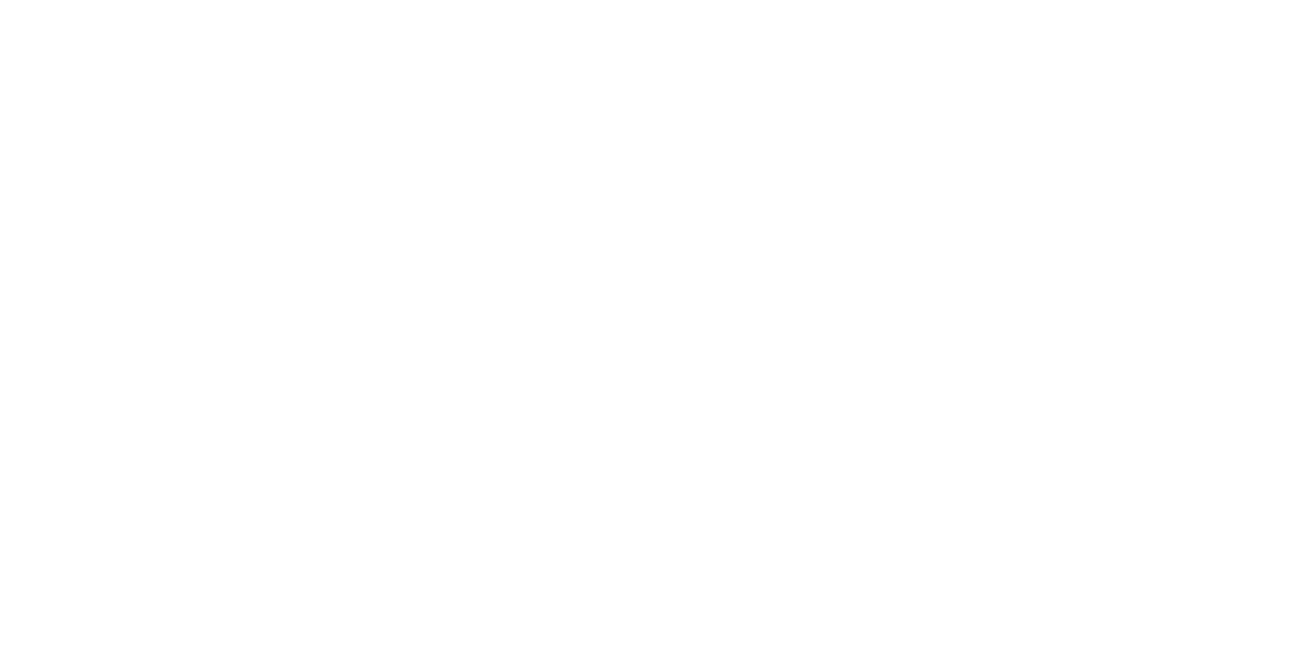 scroll, scrollTop: 0, scrollLeft: 0, axis: both 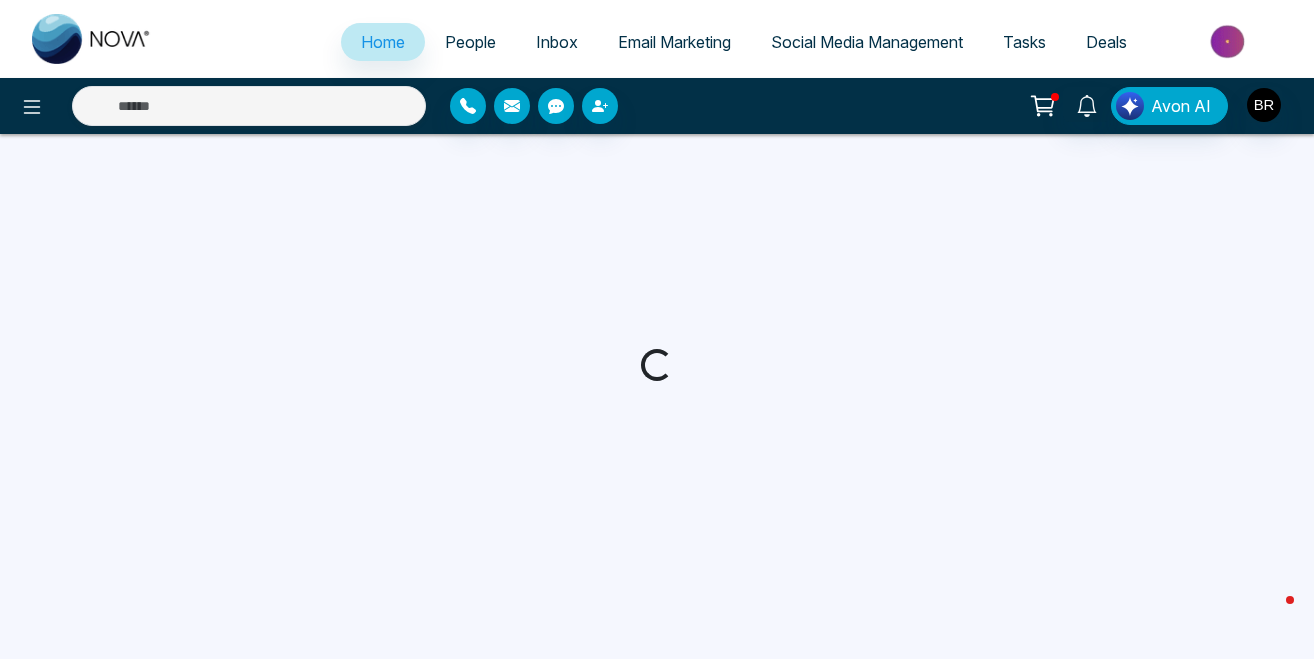 select on "*" 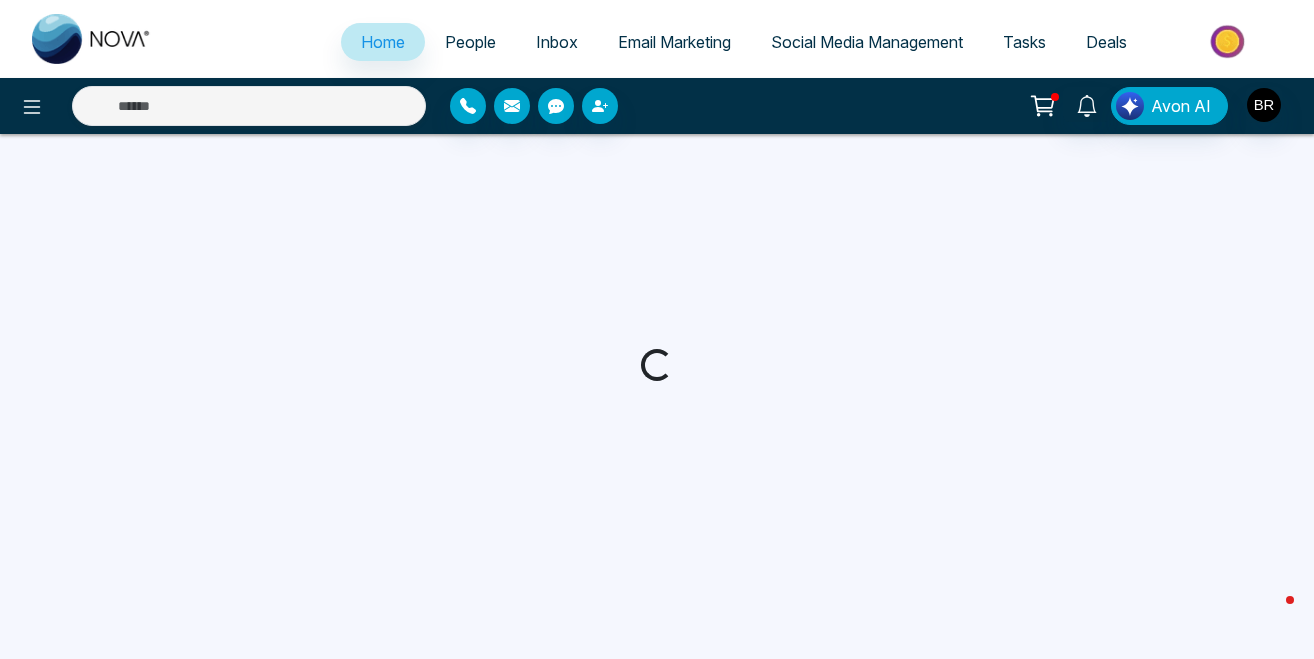 select on "*" 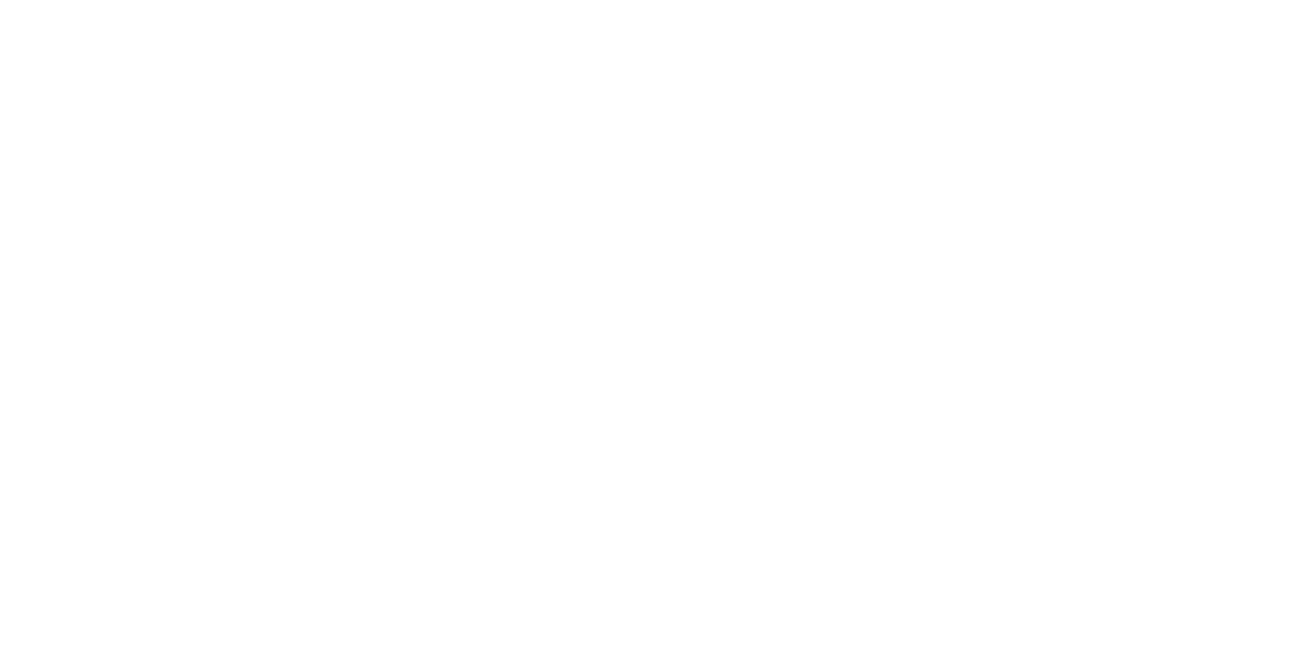 select on "*" 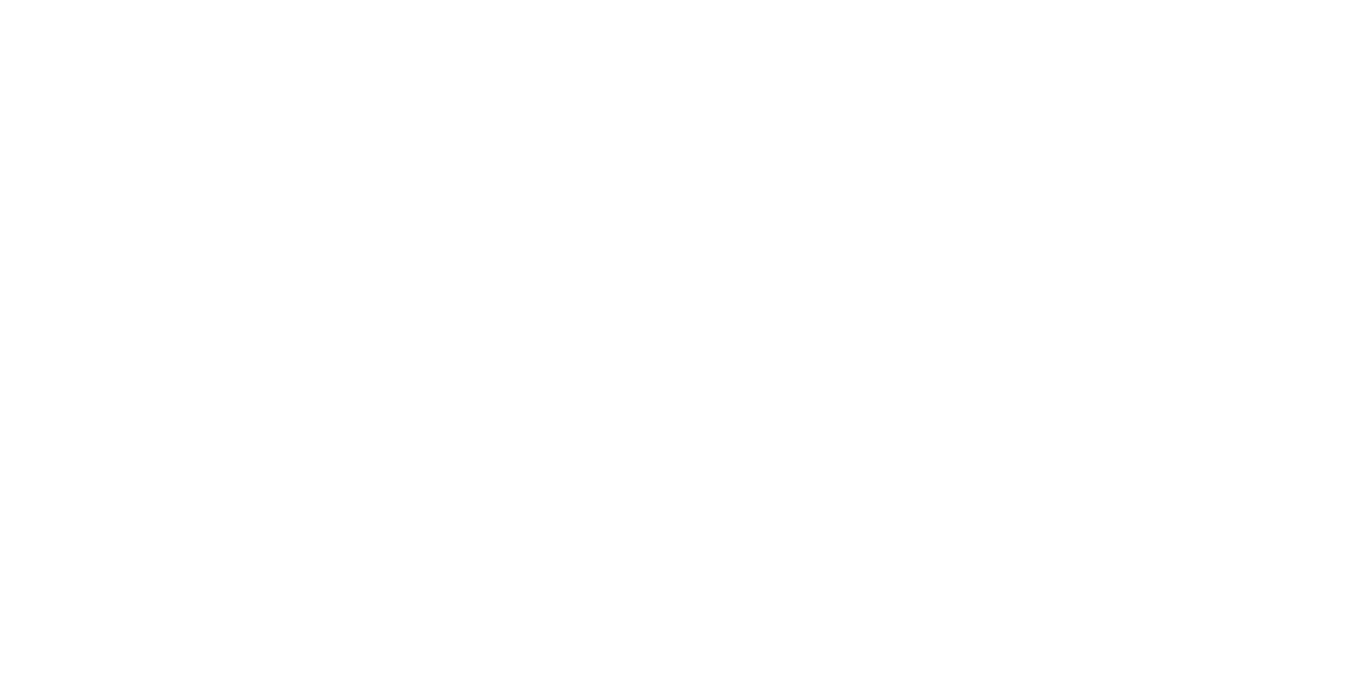 scroll, scrollTop: 0, scrollLeft: 0, axis: both 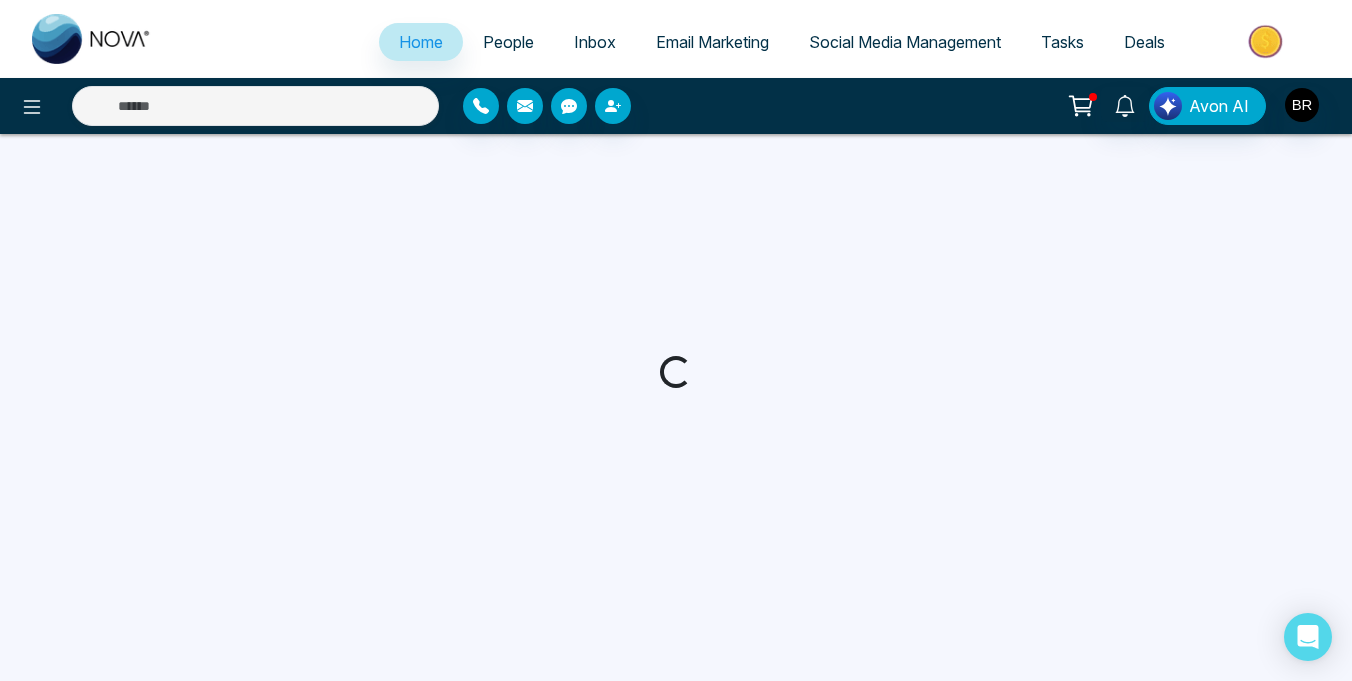 select on "*" 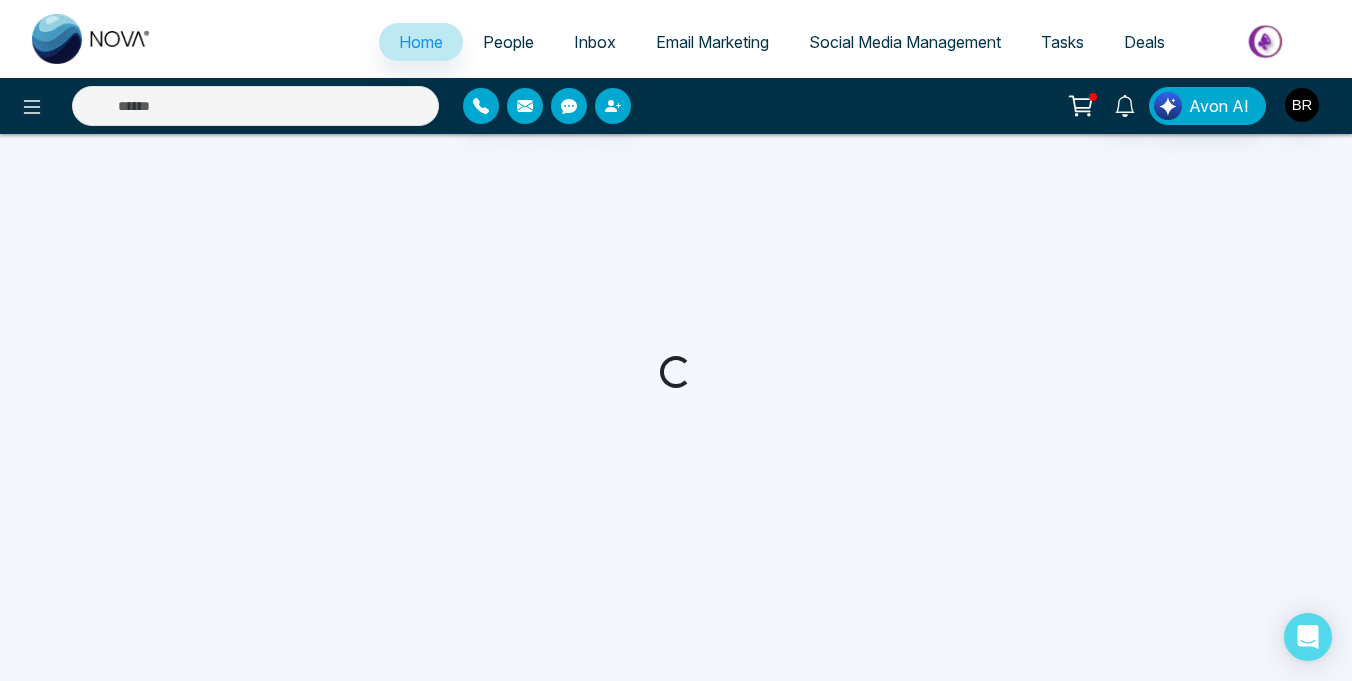 select on "*" 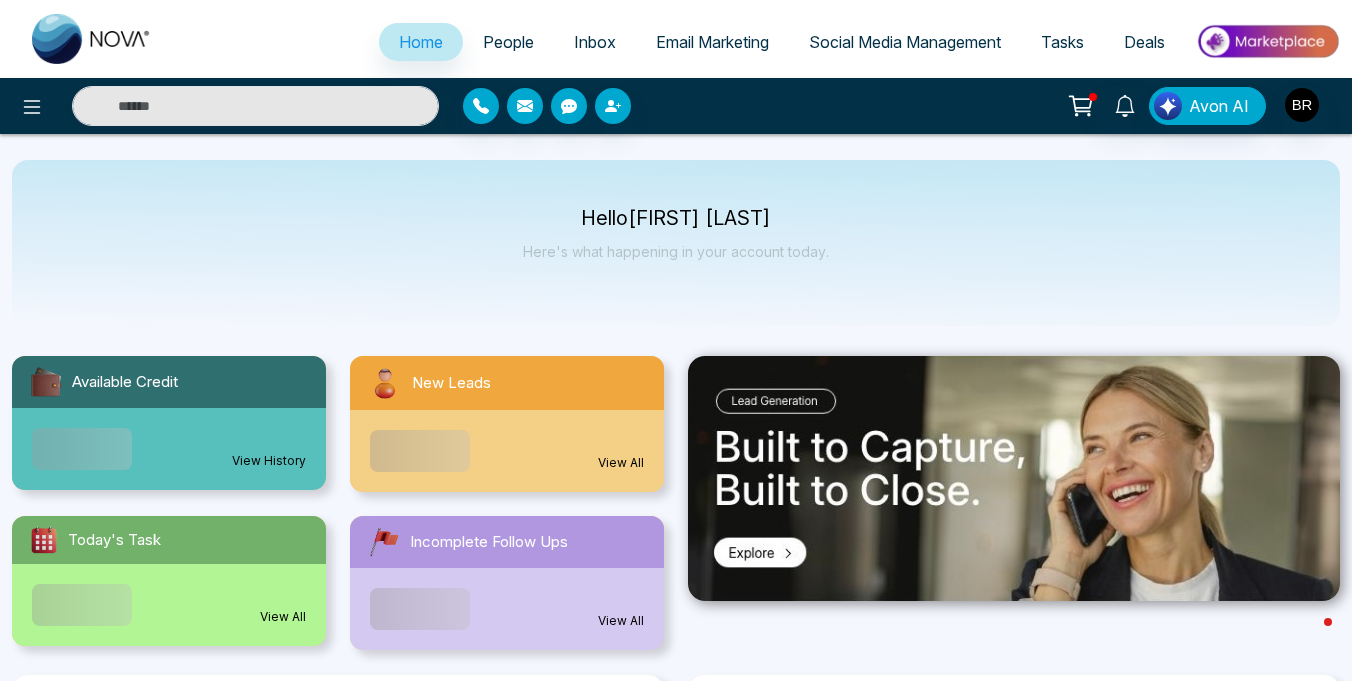 click on "Email Marketing" at bounding box center [712, 42] 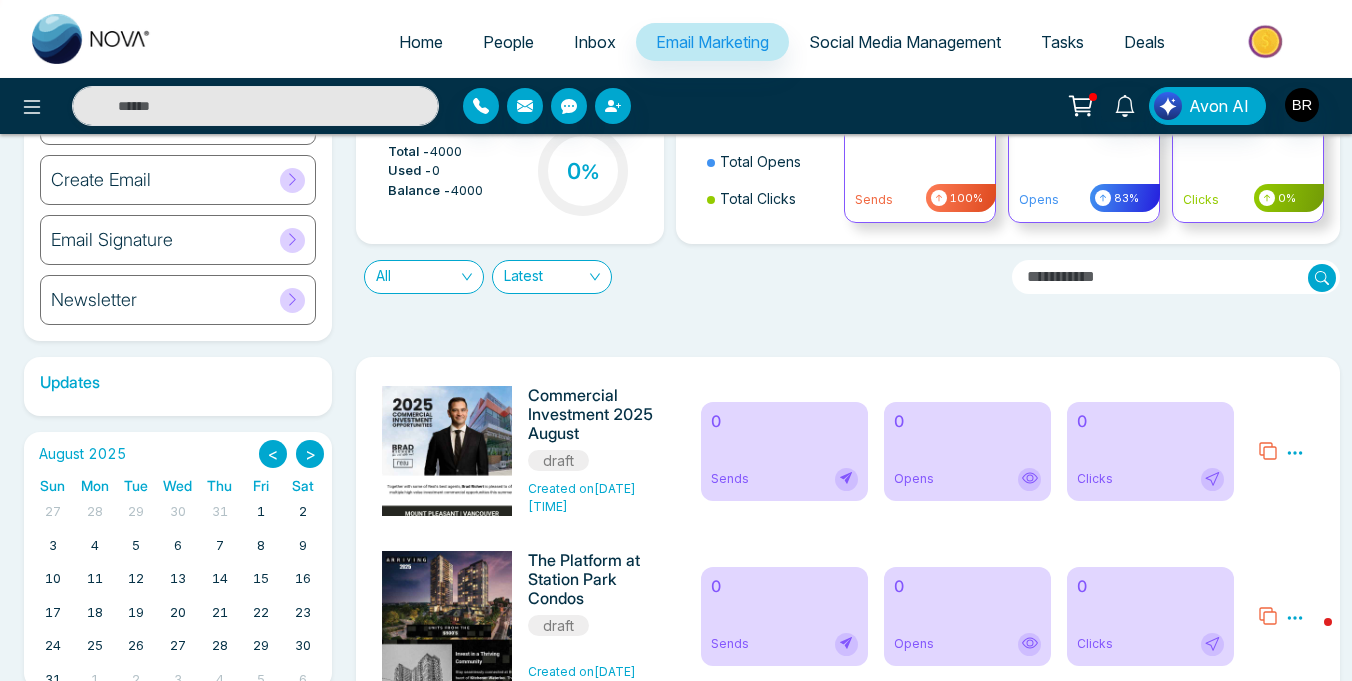scroll, scrollTop: 178, scrollLeft: 0, axis: vertical 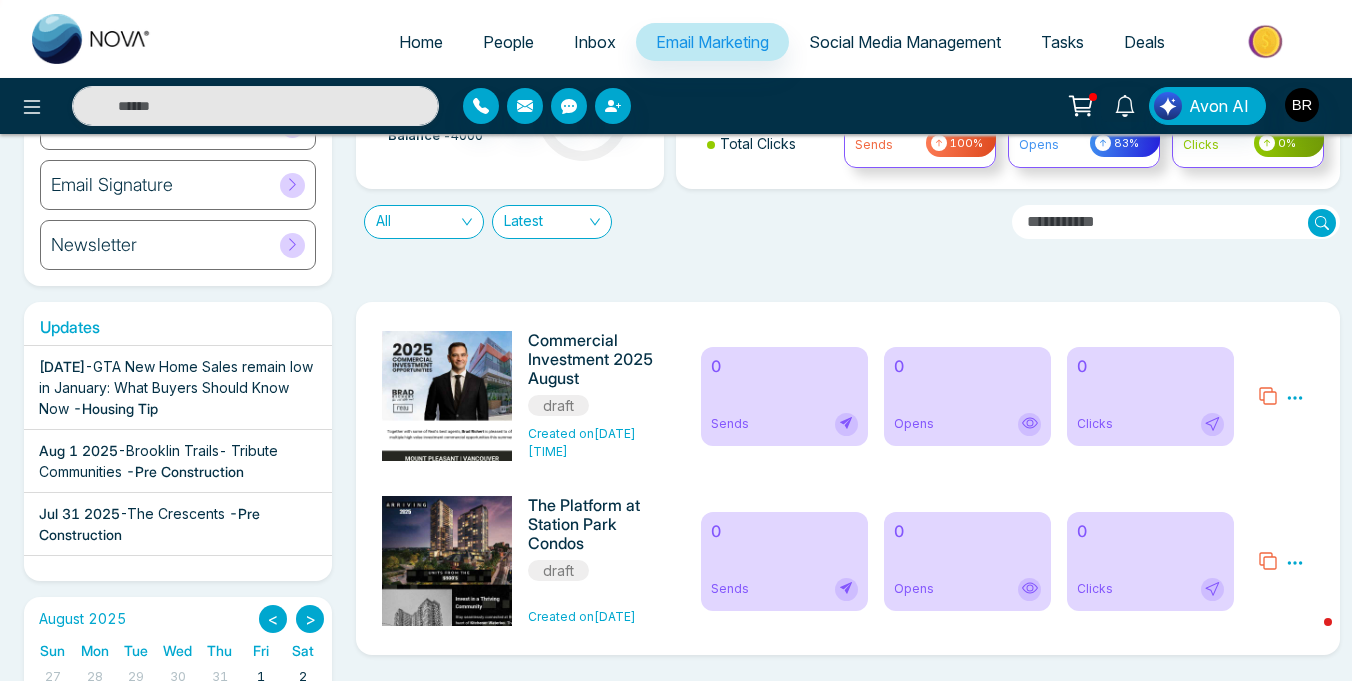 click 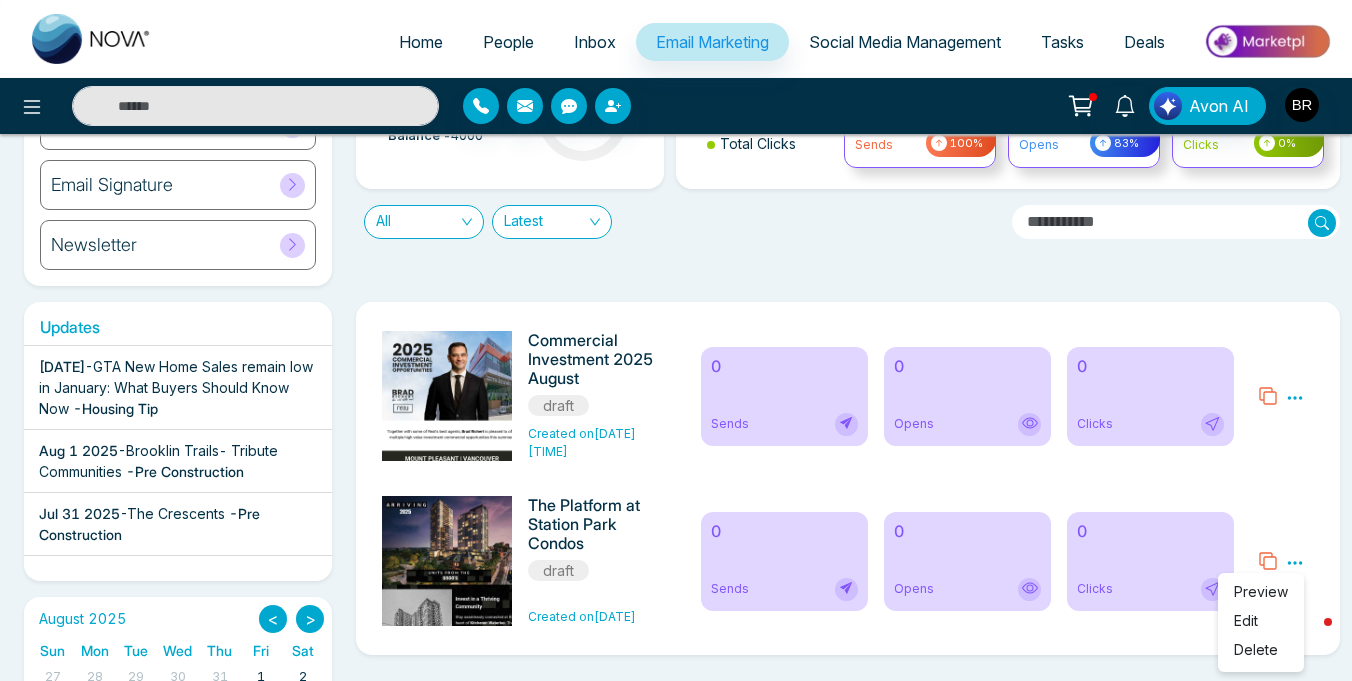click on "Delete" at bounding box center [1256, 649] 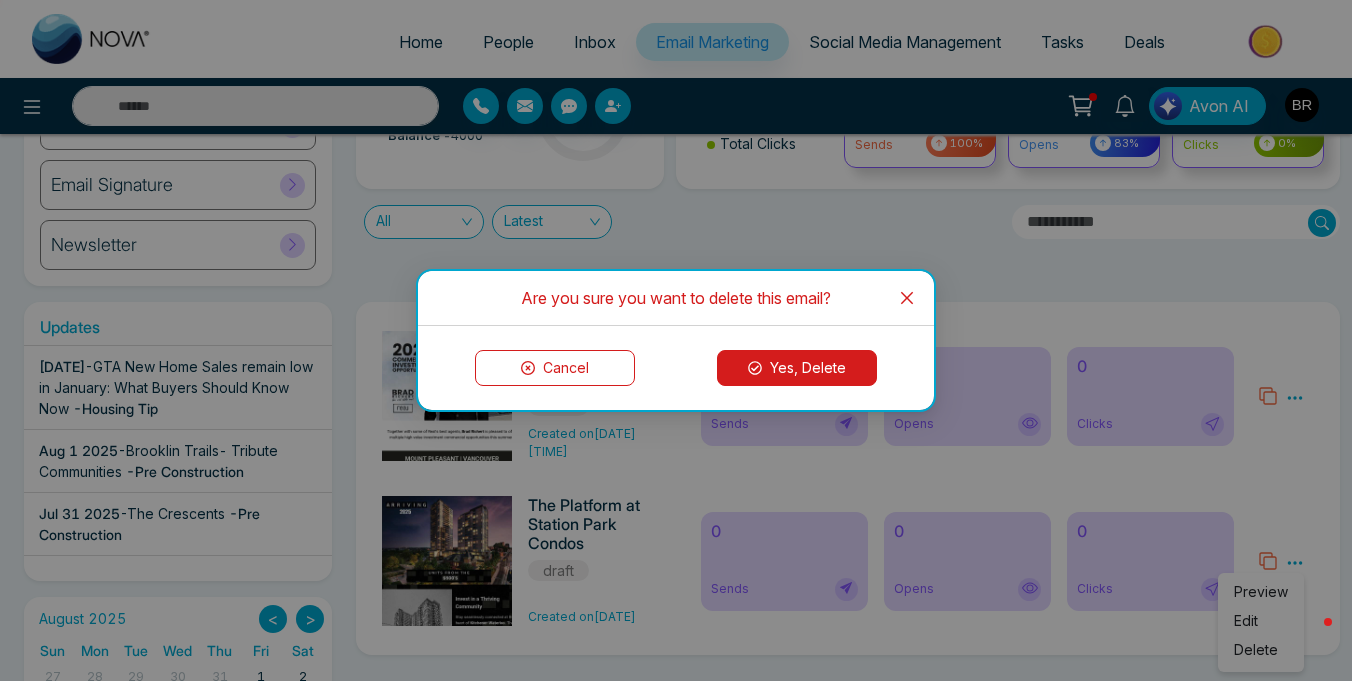 click on "Yes, Delete" at bounding box center (797, 368) 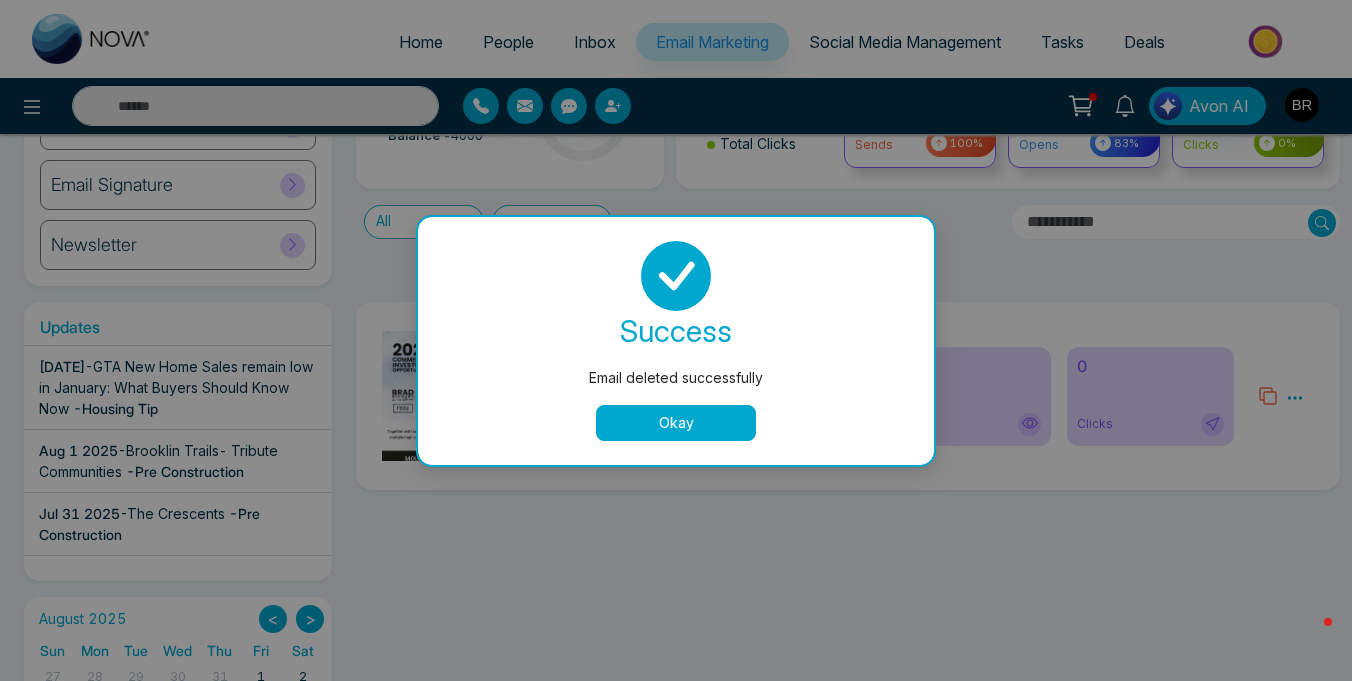 click on "Okay" at bounding box center (676, 423) 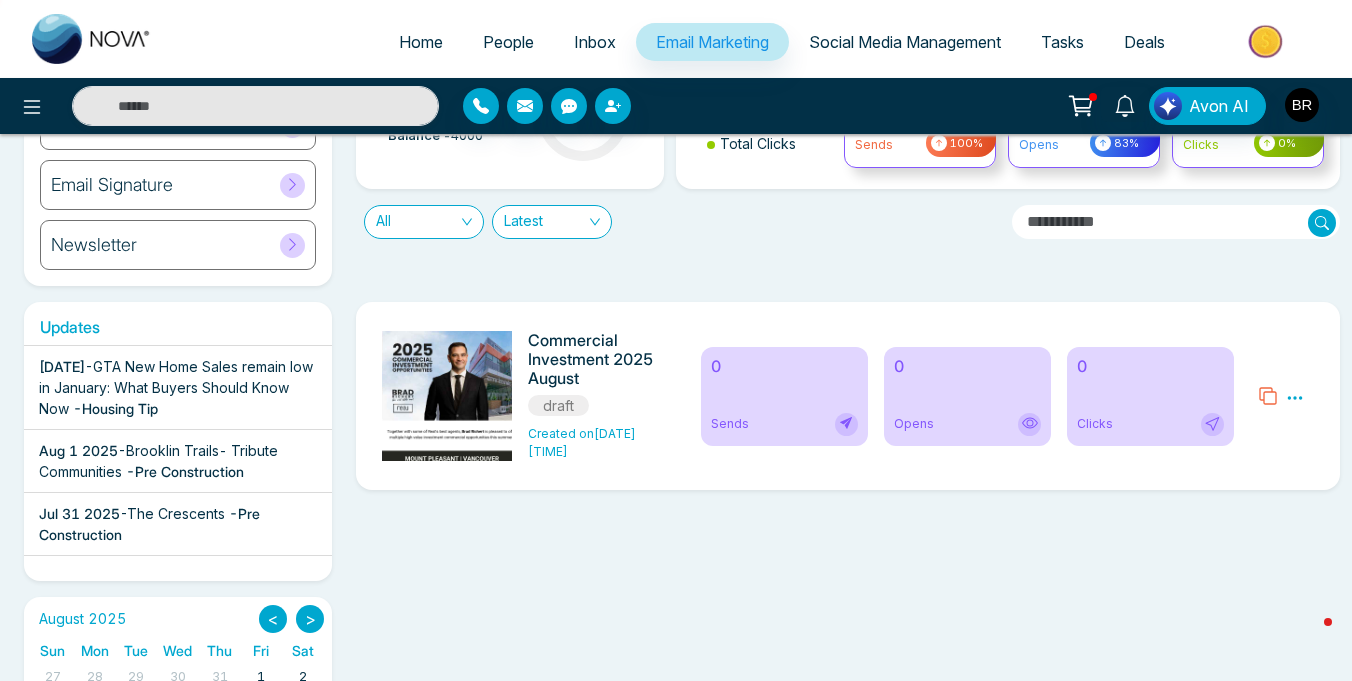 click at bounding box center [452, 977] 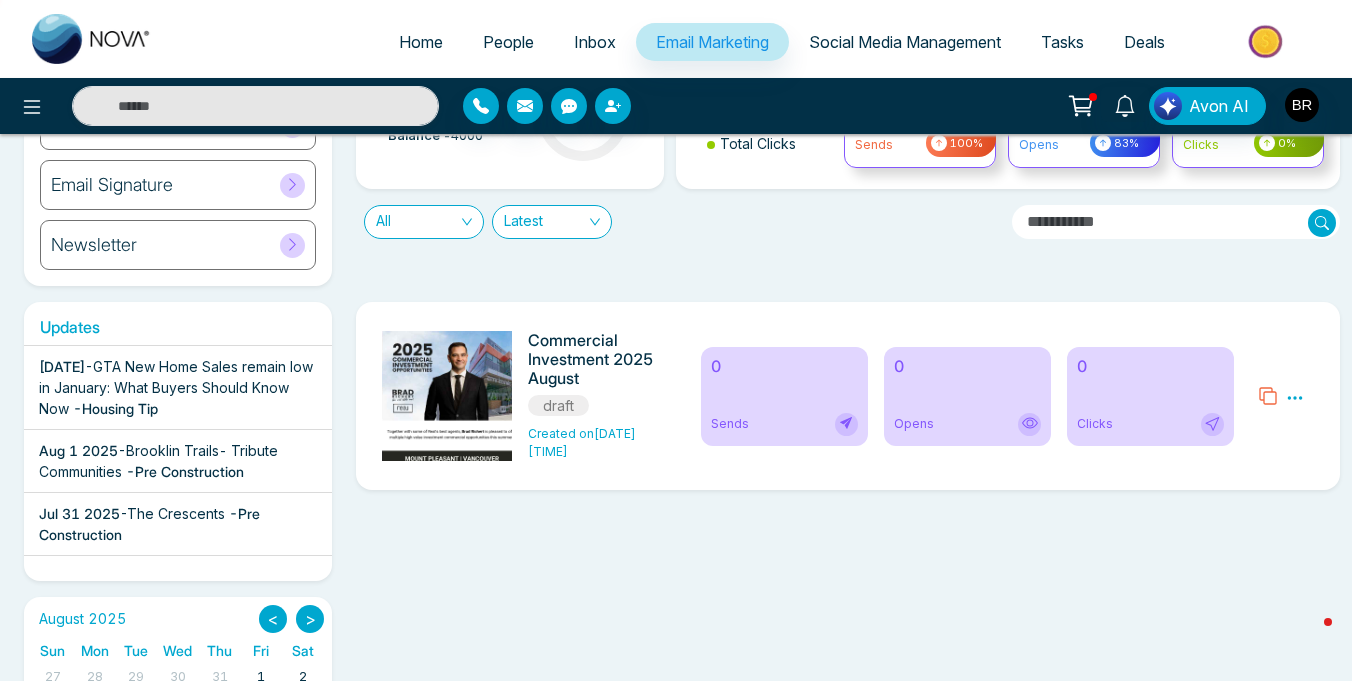 click 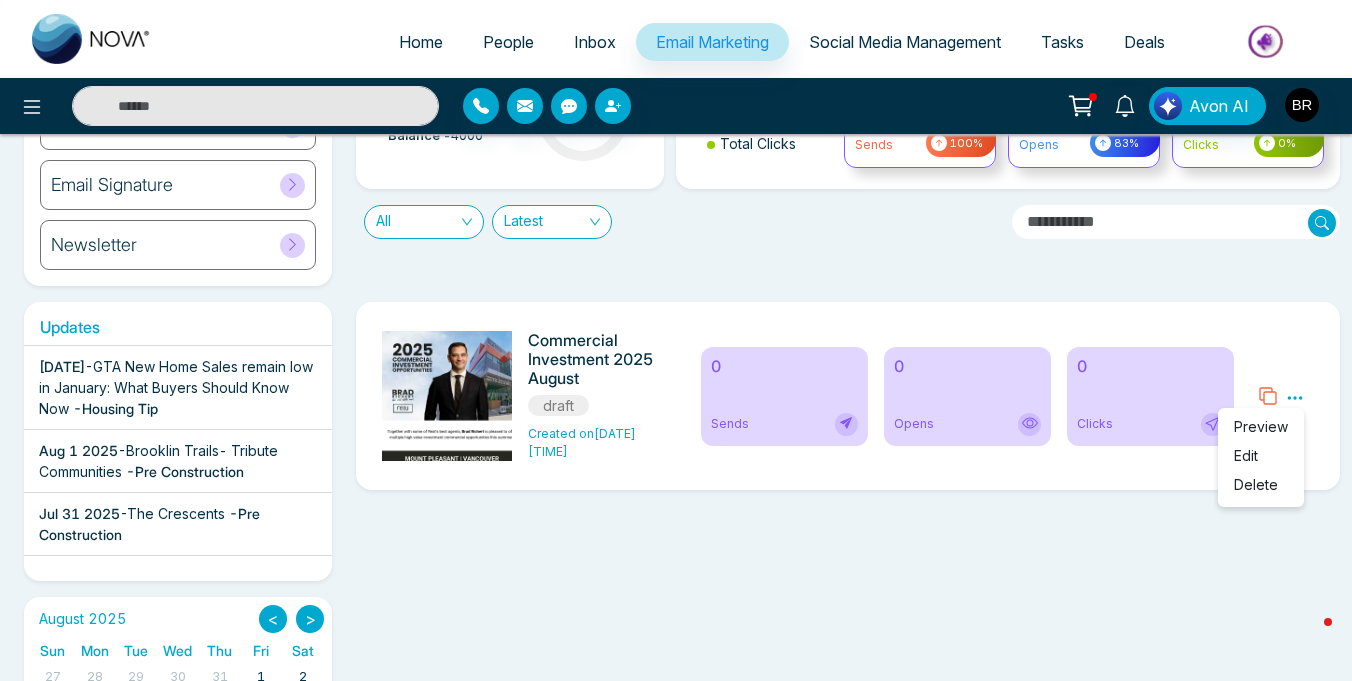 click on "Edit" at bounding box center [1246, 455] 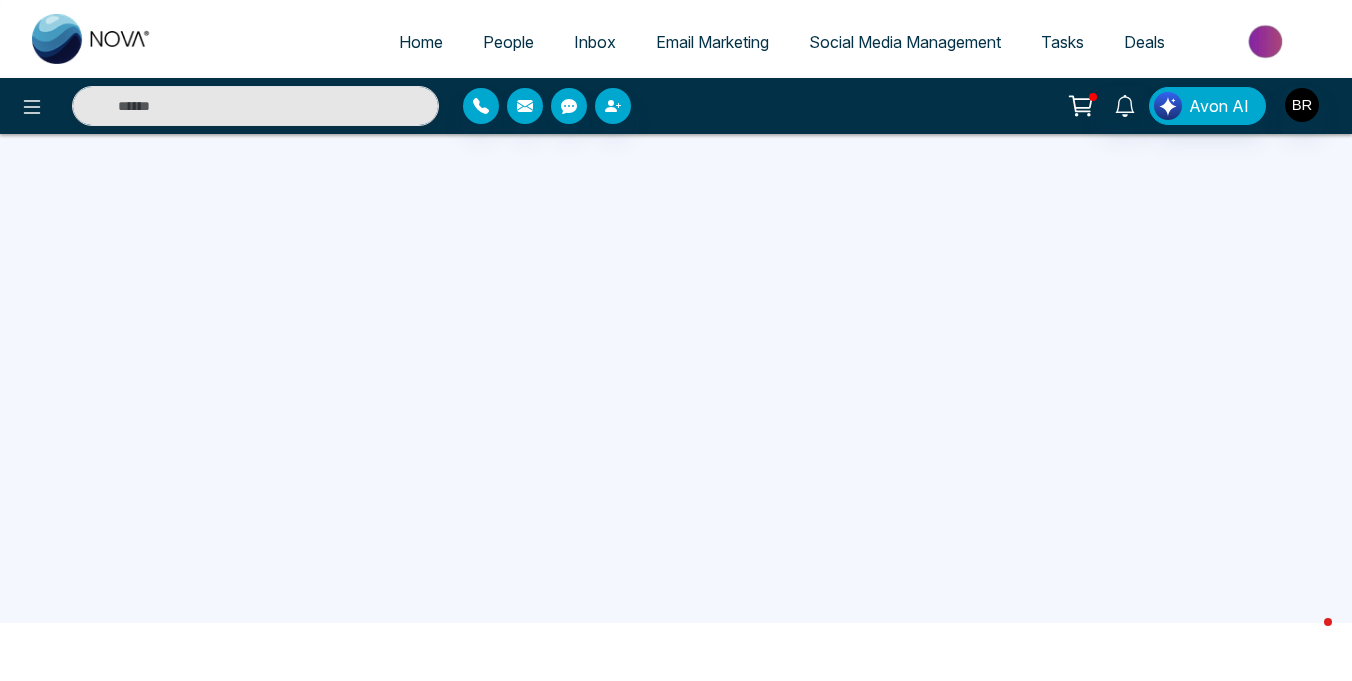 scroll, scrollTop: 0, scrollLeft: 0, axis: both 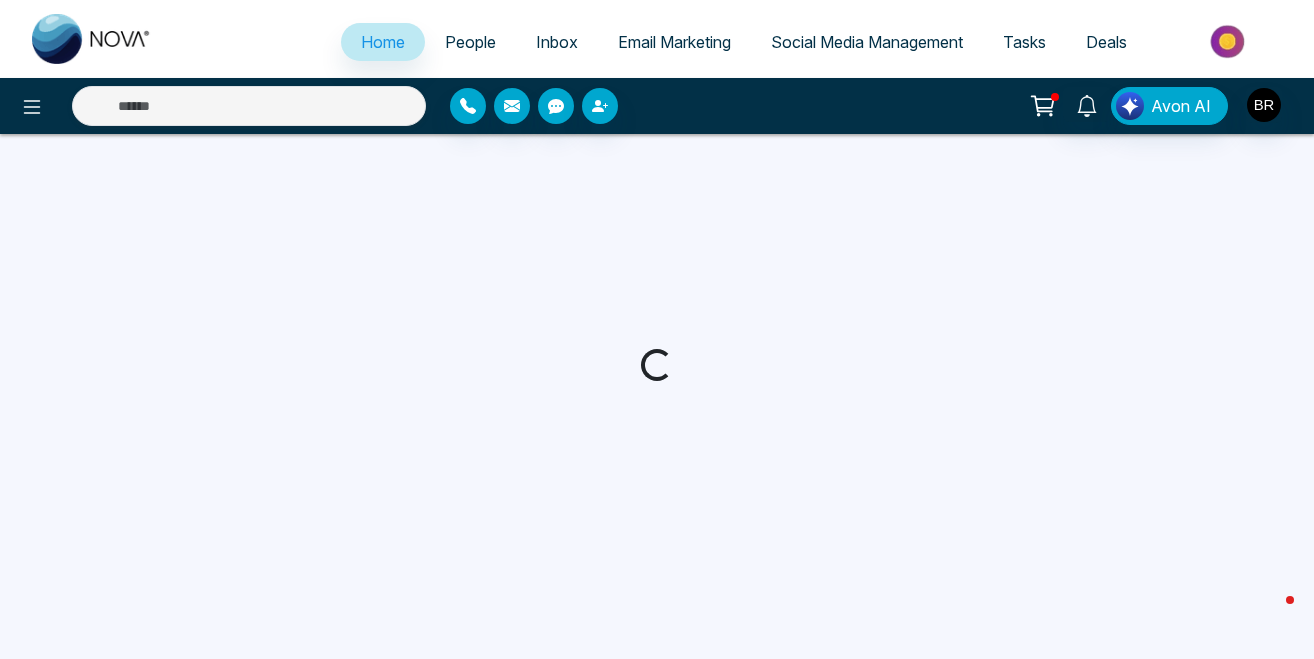select on "*" 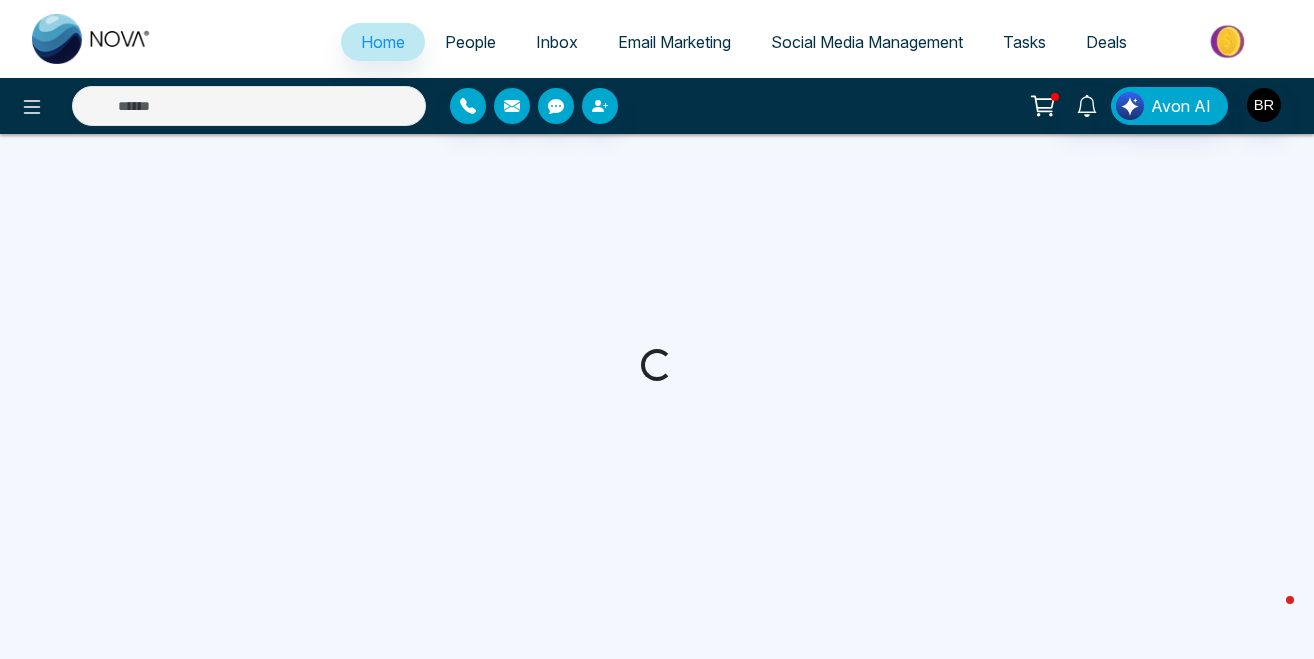 select on "*" 